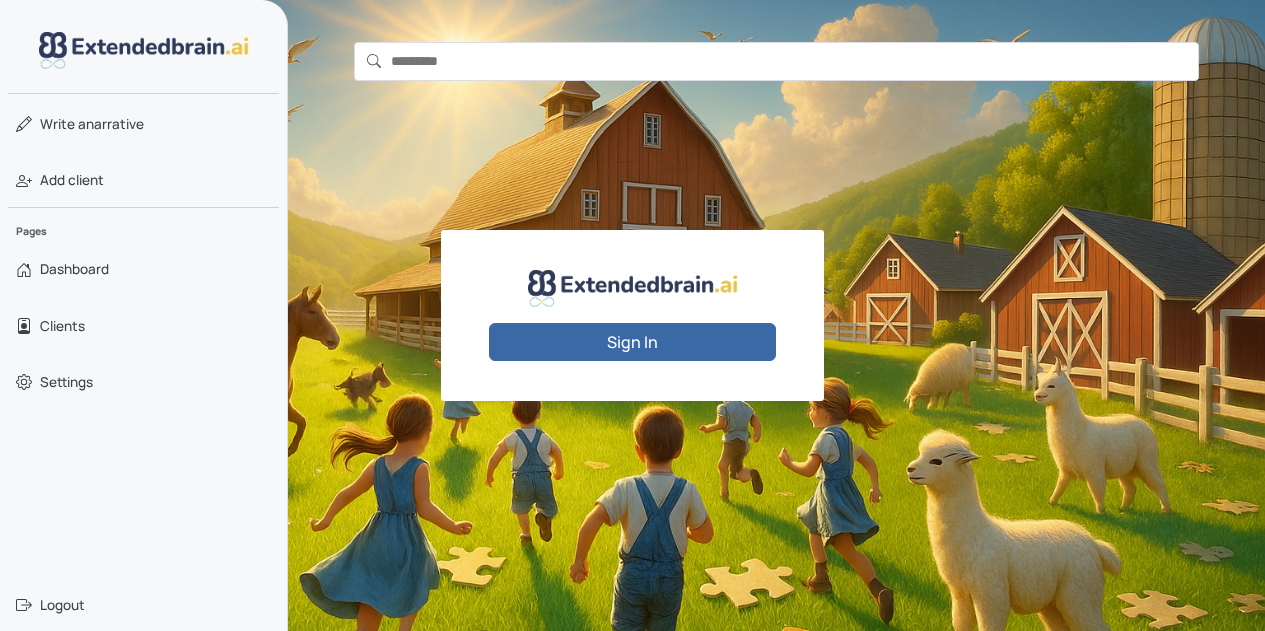 scroll, scrollTop: 0, scrollLeft: 0, axis: both 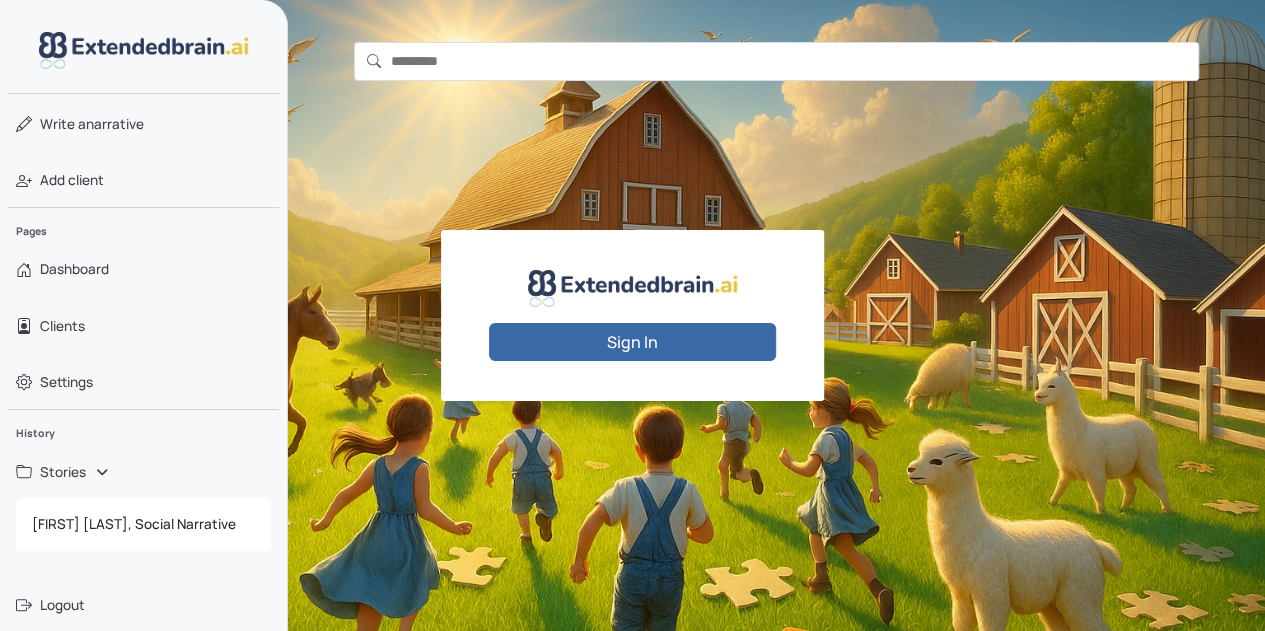 click on "Sign In" at bounding box center [632, 342] 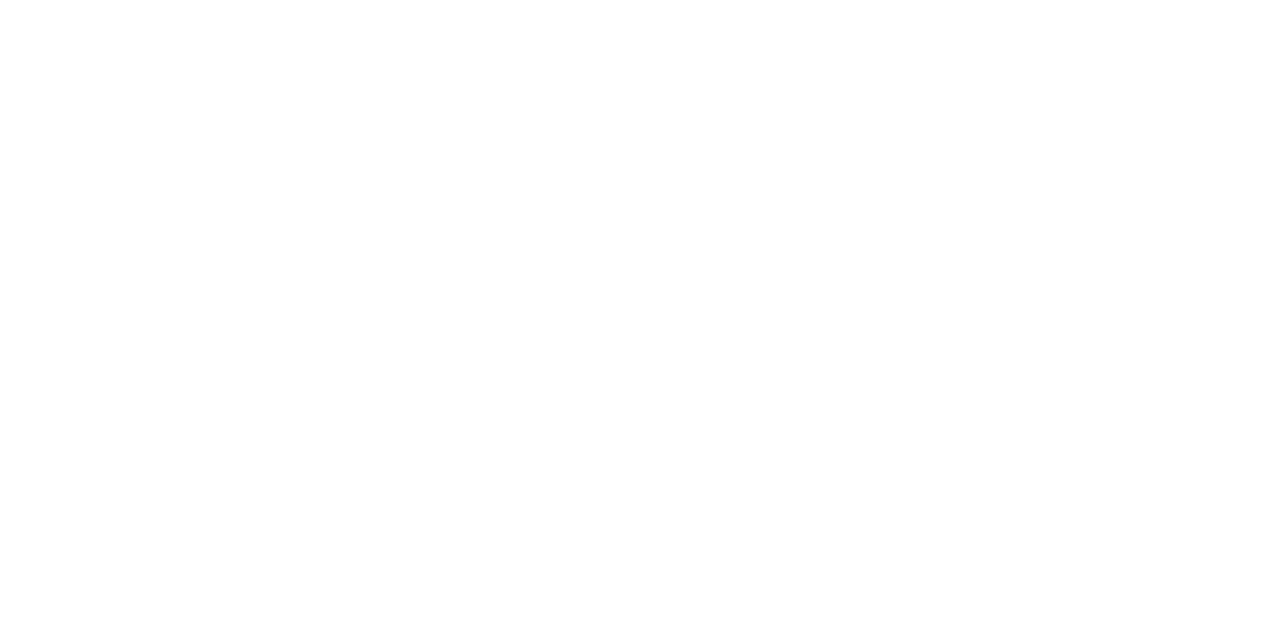 scroll, scrollTop: 0, scrollLeft: 0, axis: both 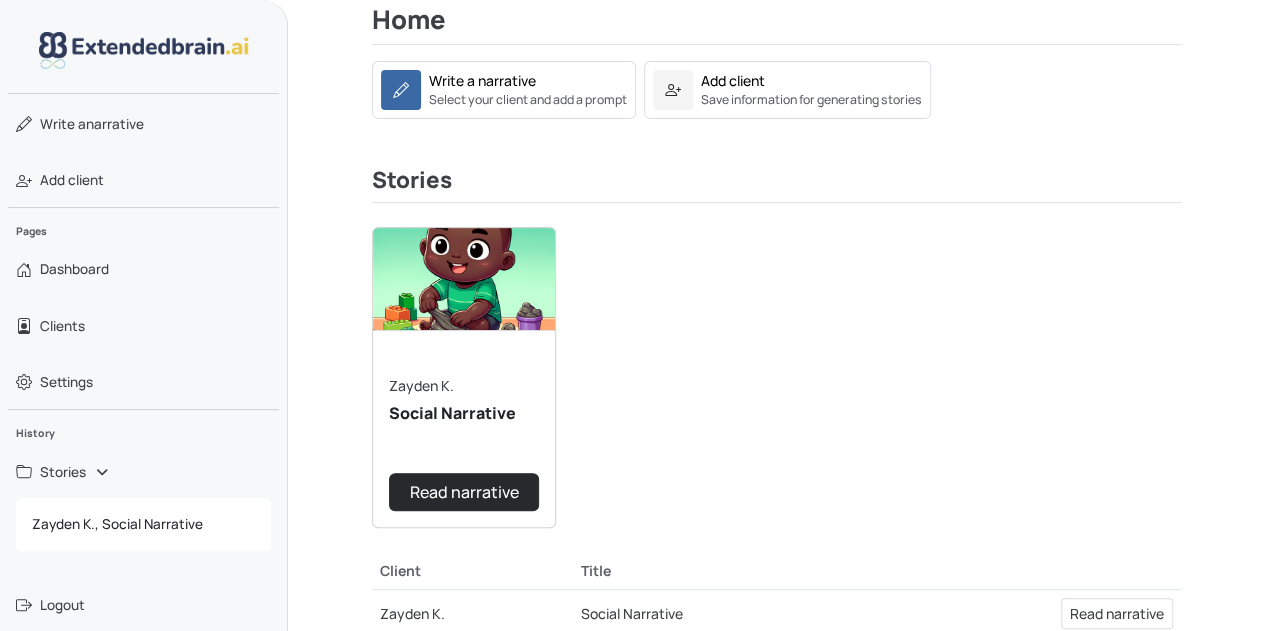 click at bounding box center [464, 279] 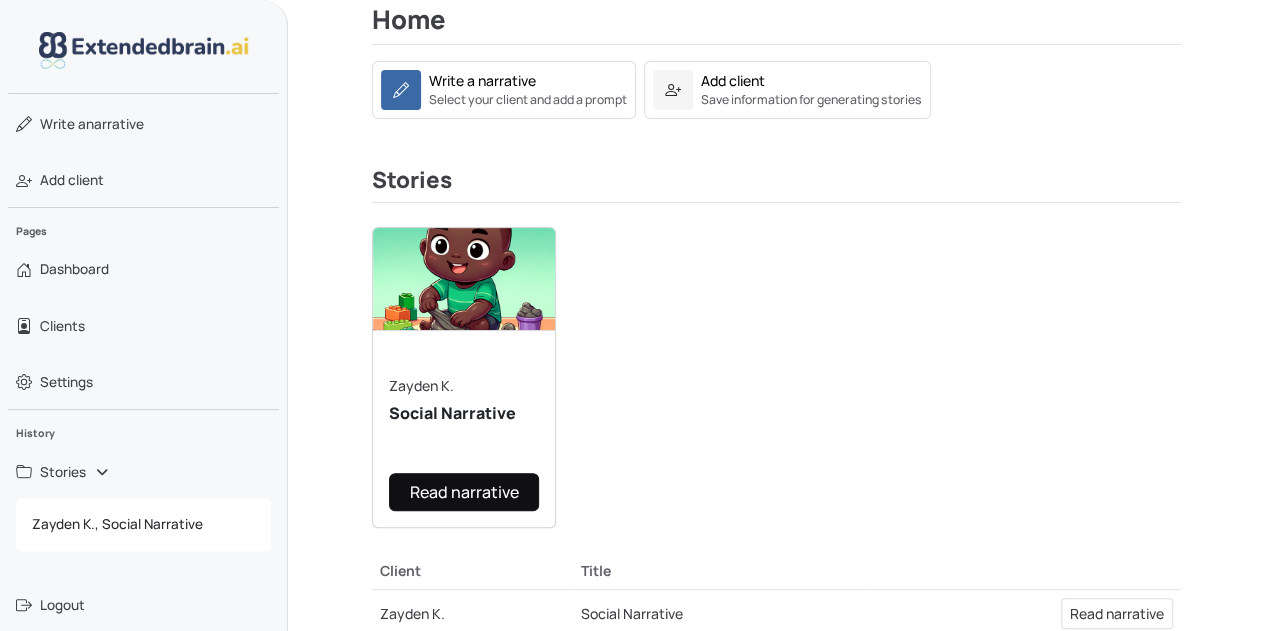 click on "Read narrative" at bounding box center (464, 492) 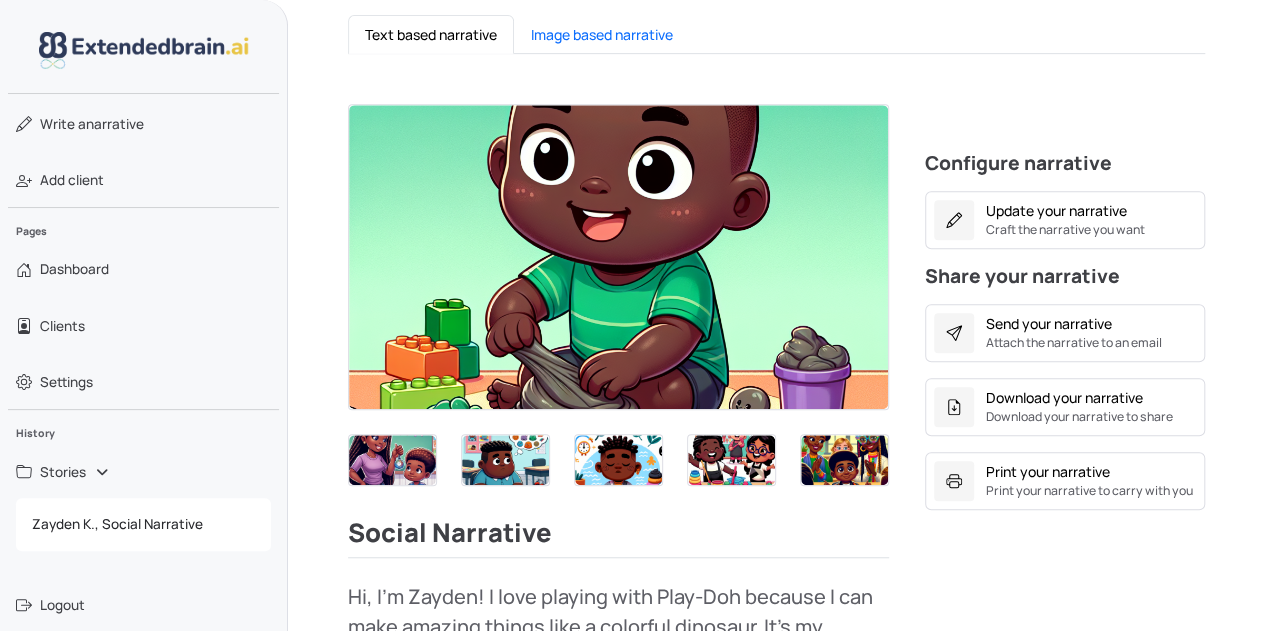 scroll, scrollTop: 456, scrollLeft: 0, axis: vertical 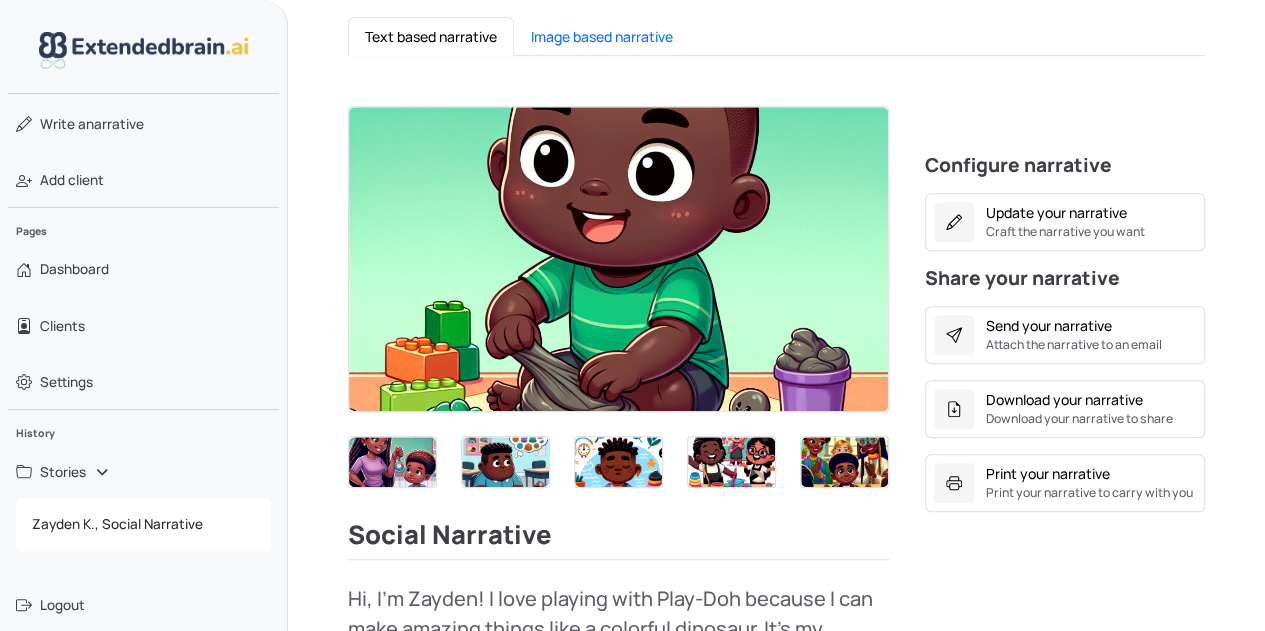 click at bounding box center (392, 462) 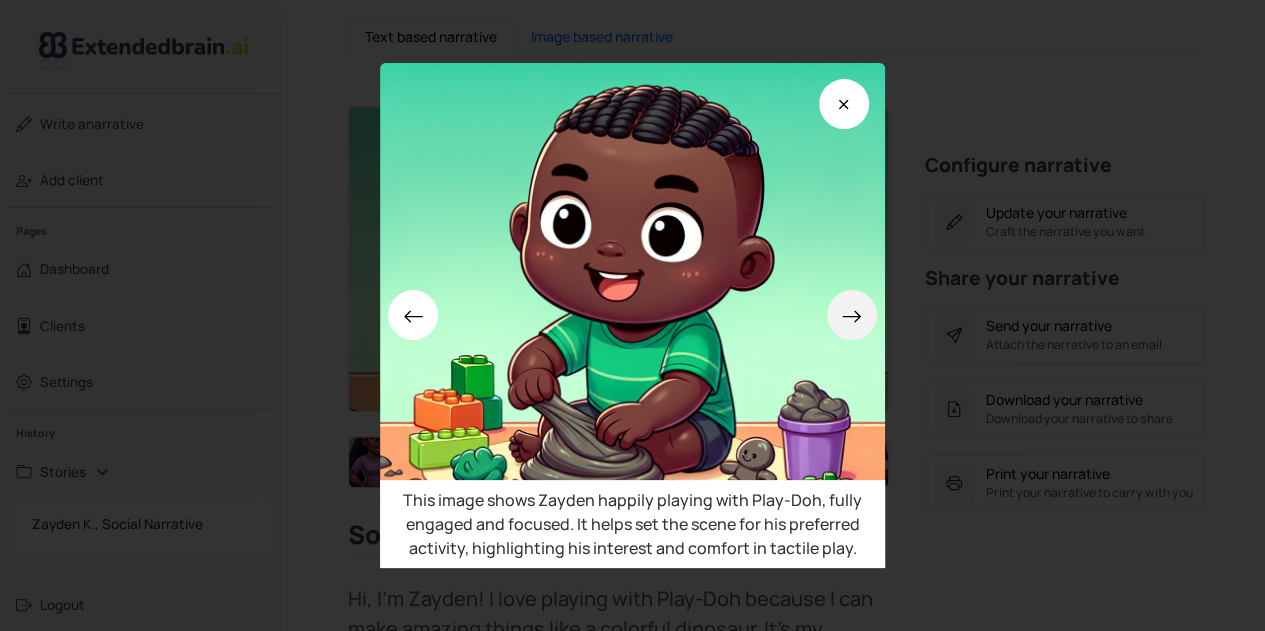 click 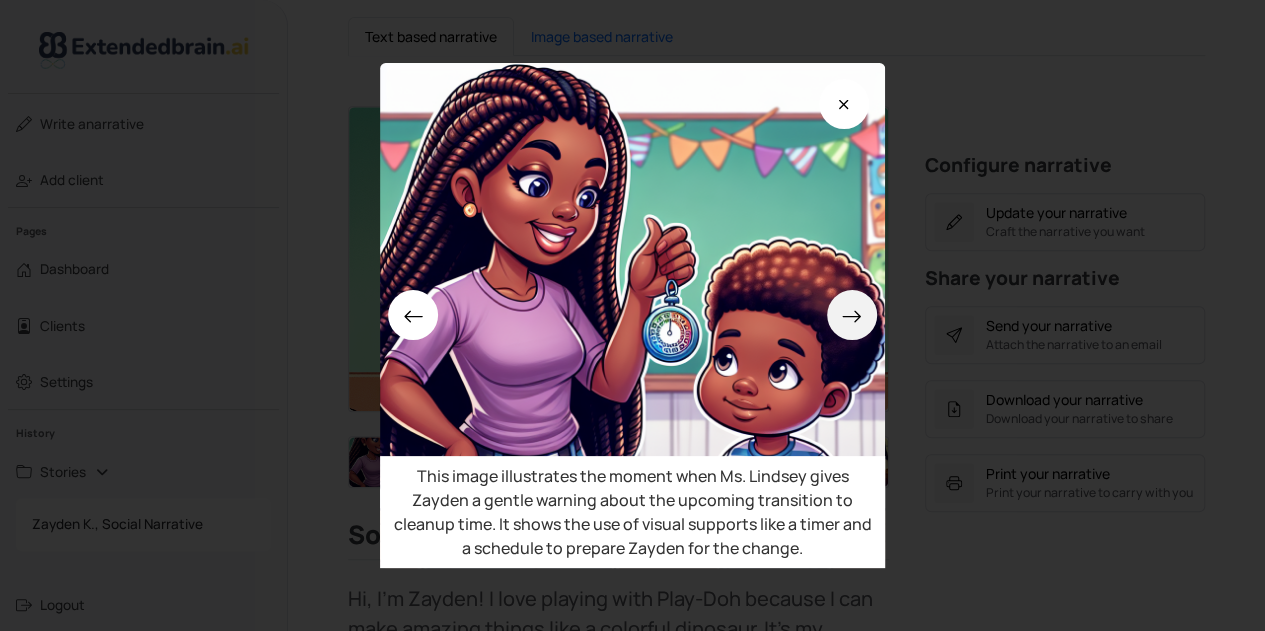 click 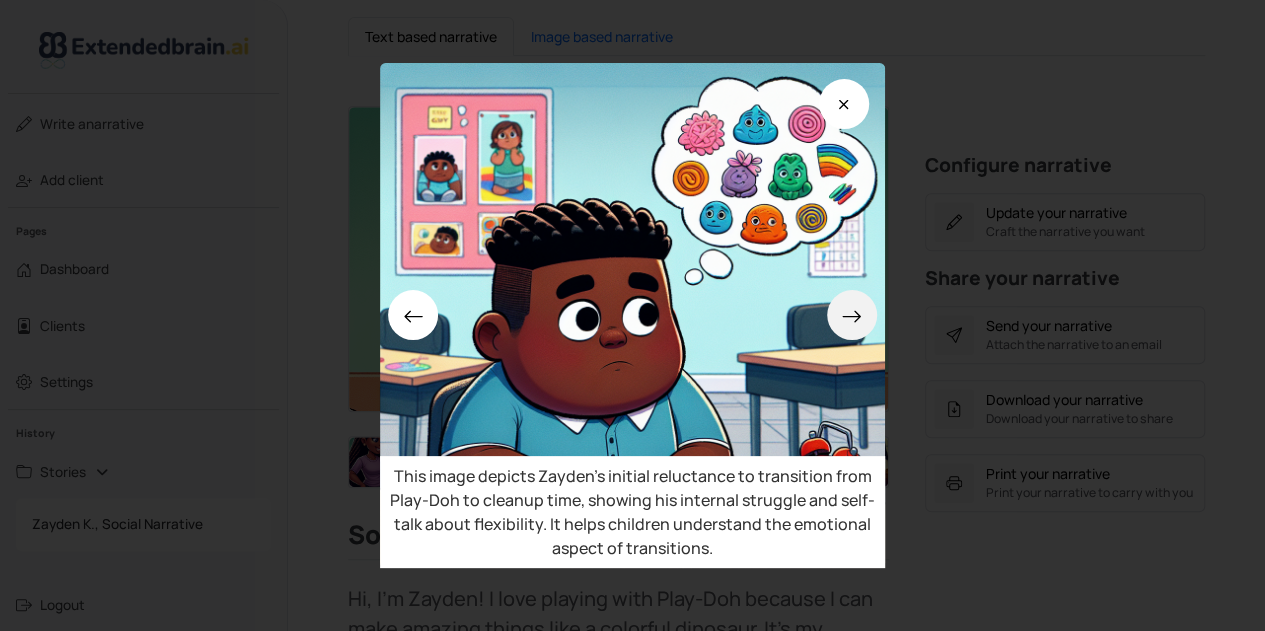 click 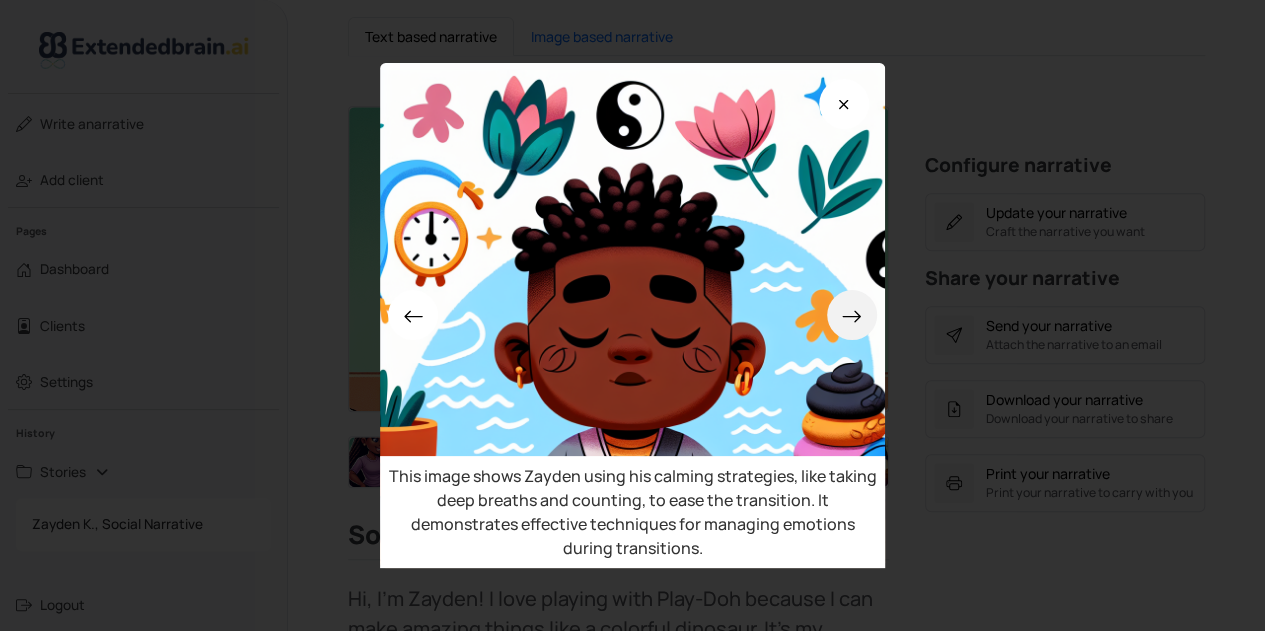 click 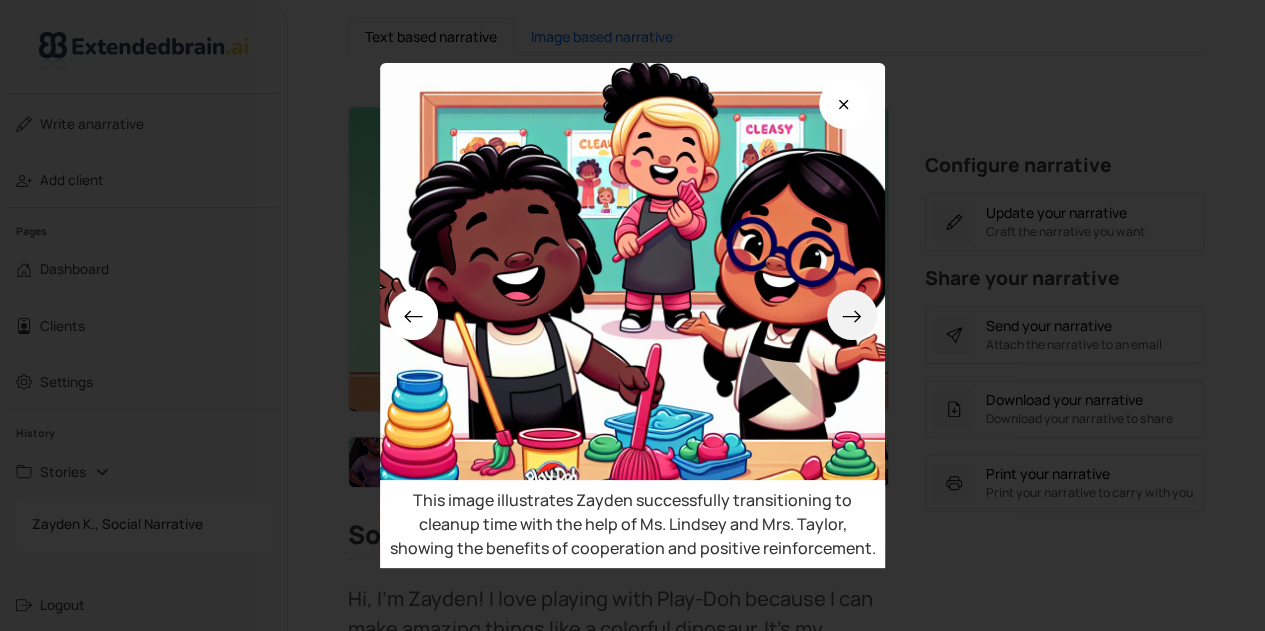 click at bounding box center [852, 315] 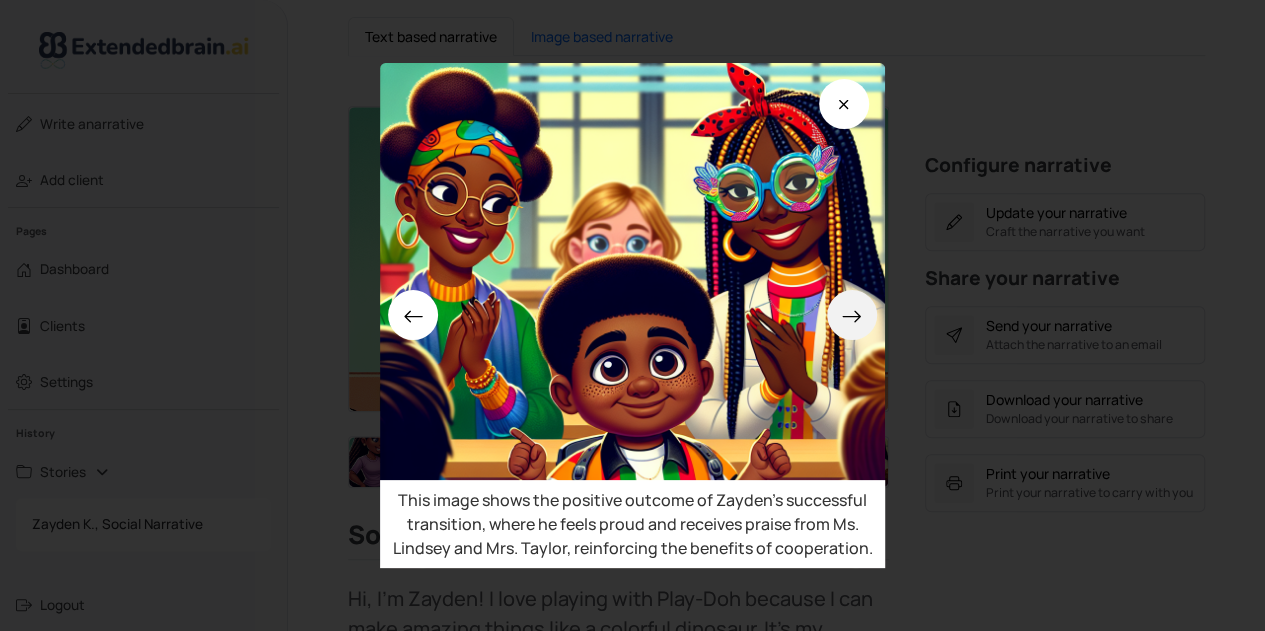 click 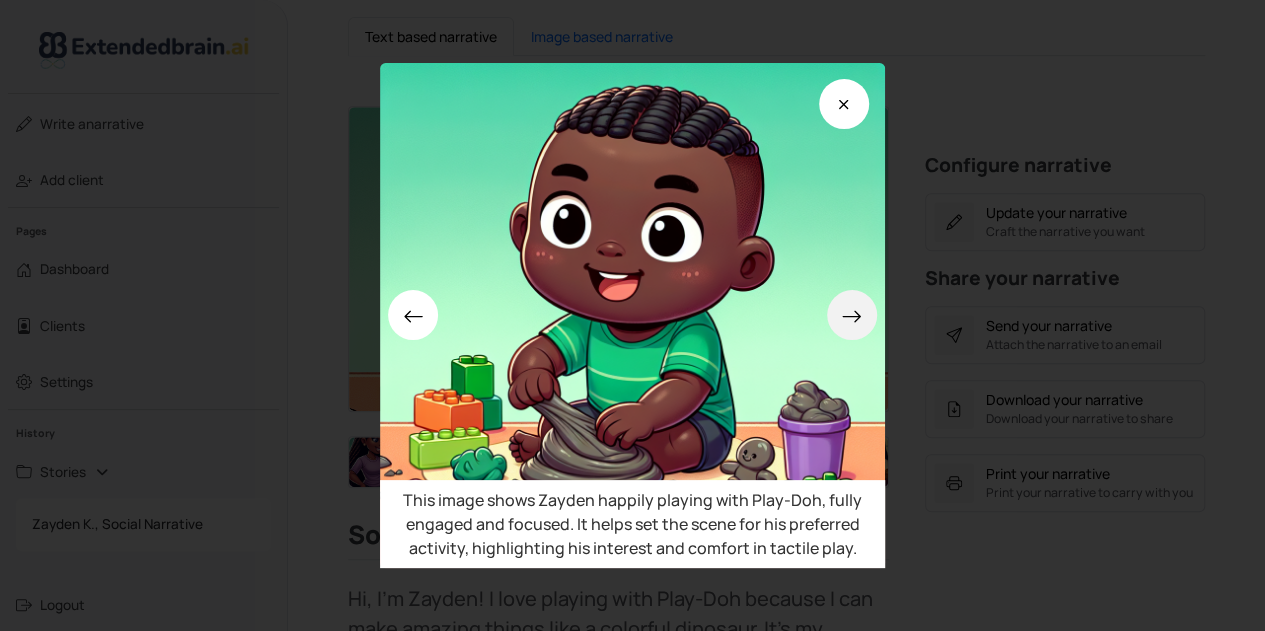 click 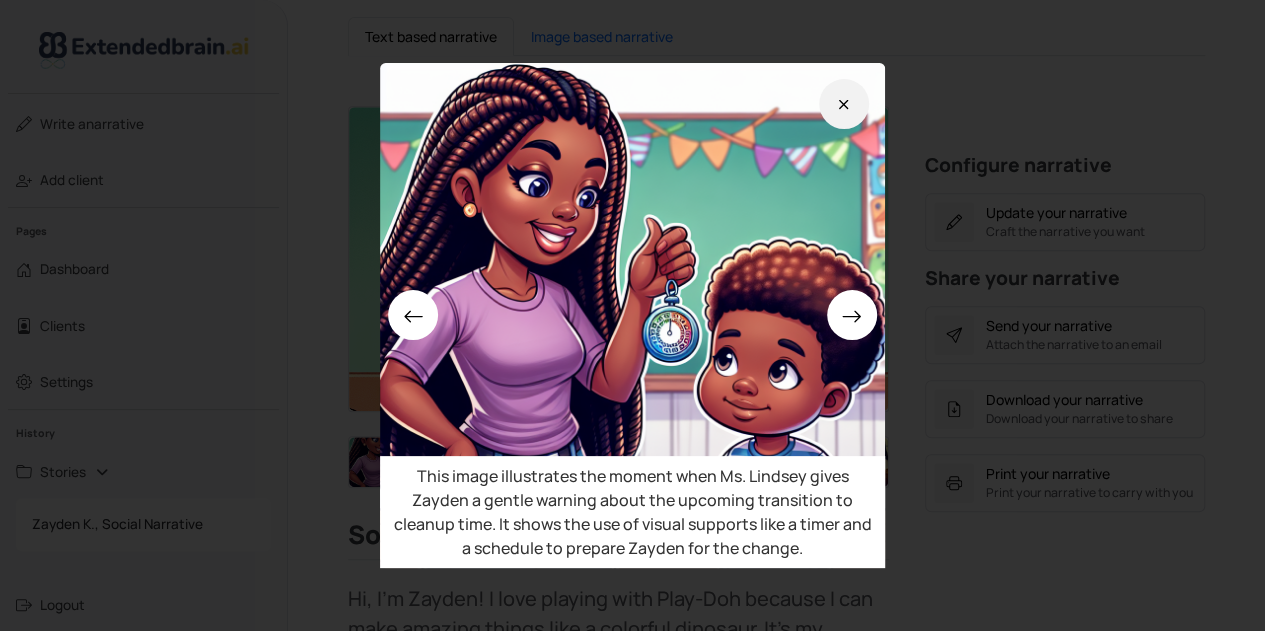 click 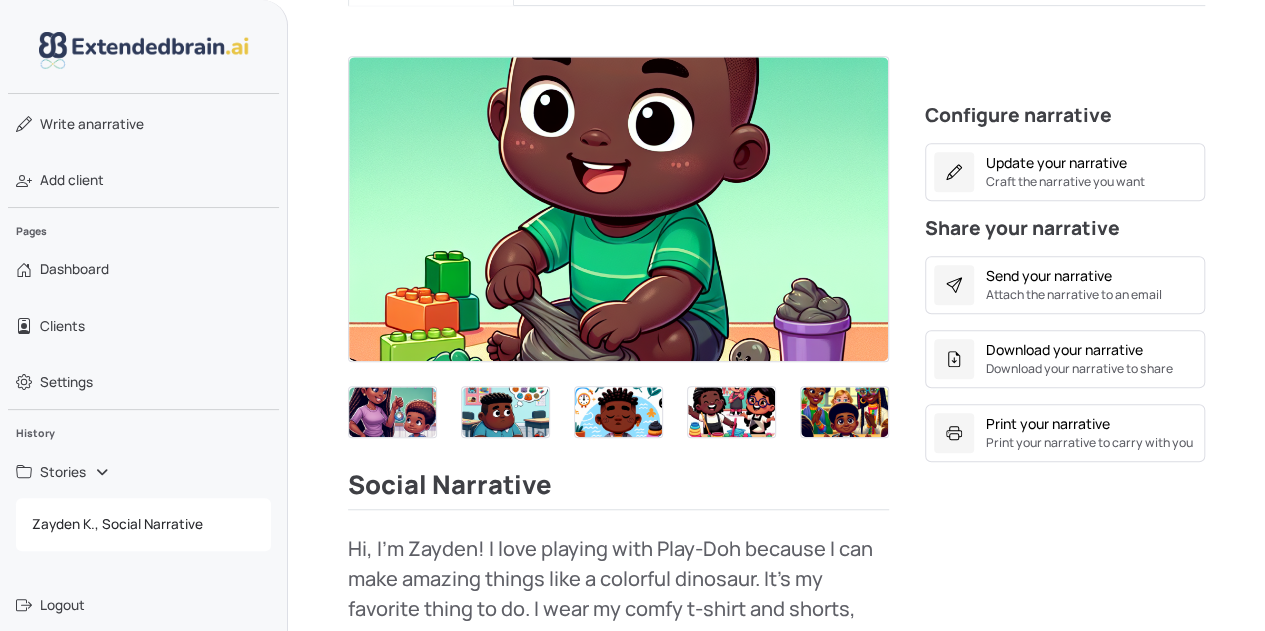 scroll, scrollTop: 505, scrollLeft: 0, axis: vertical 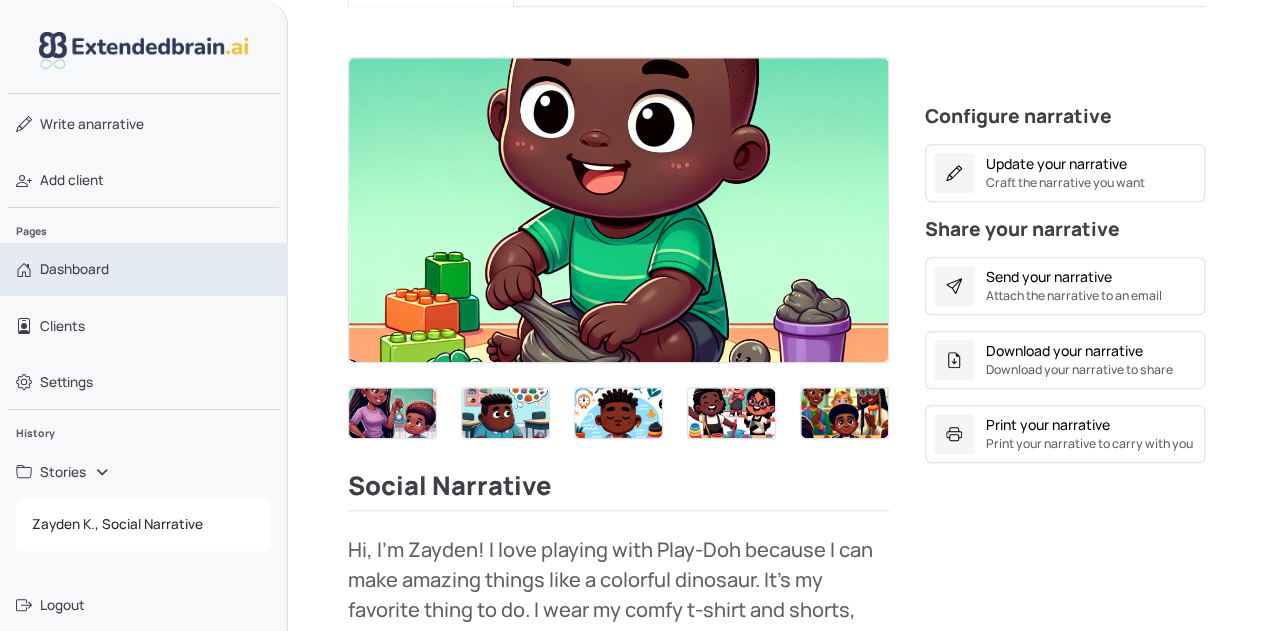 click on "Dashboard" at bounding box center [144, 269] 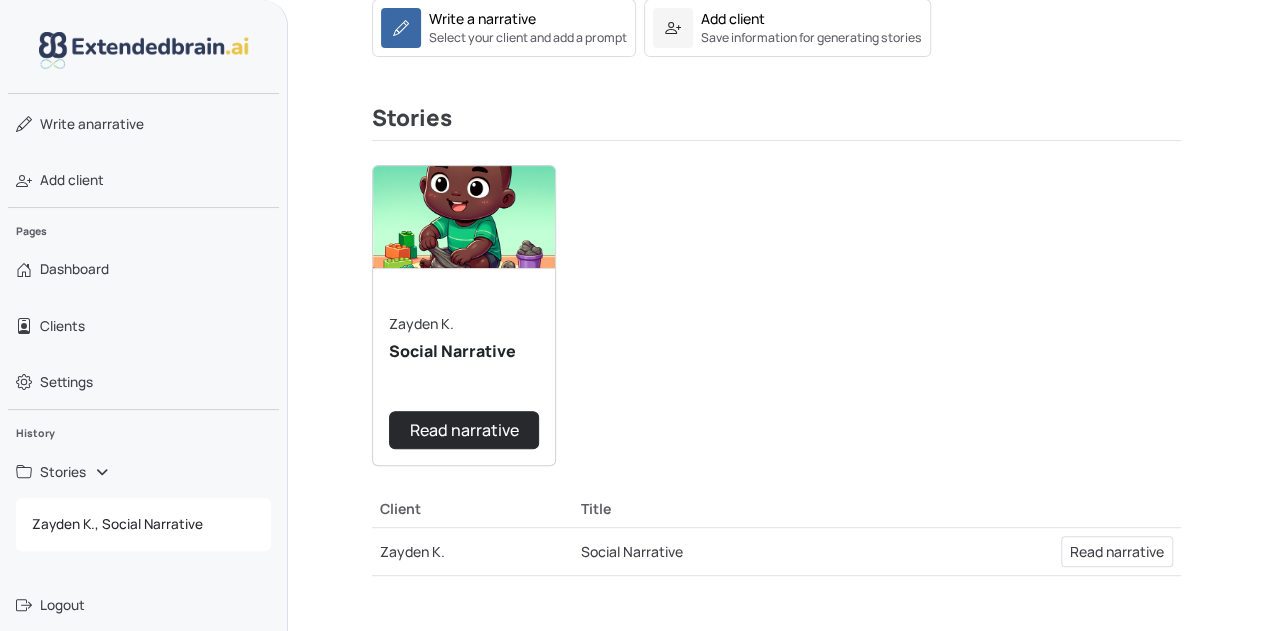scroll, scrollTop: 437, scrollLeft: 0, axis: vertical 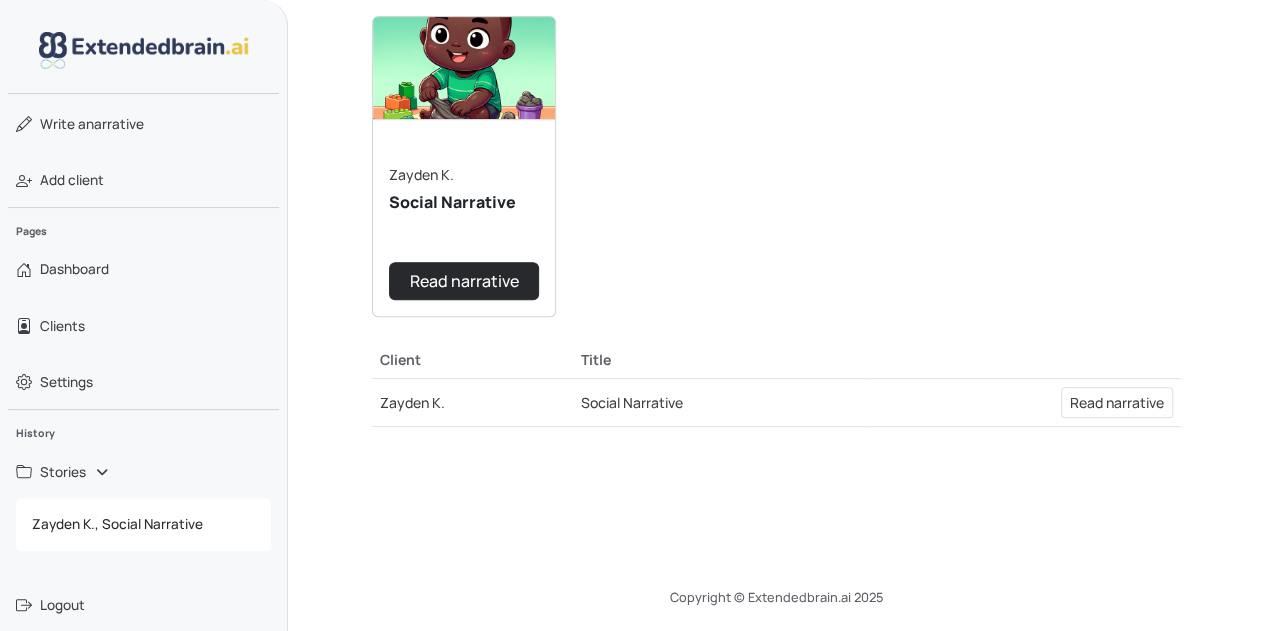 click on "Copyright © Extendedbrain.ai 2025" at bounding box center (776, 597) 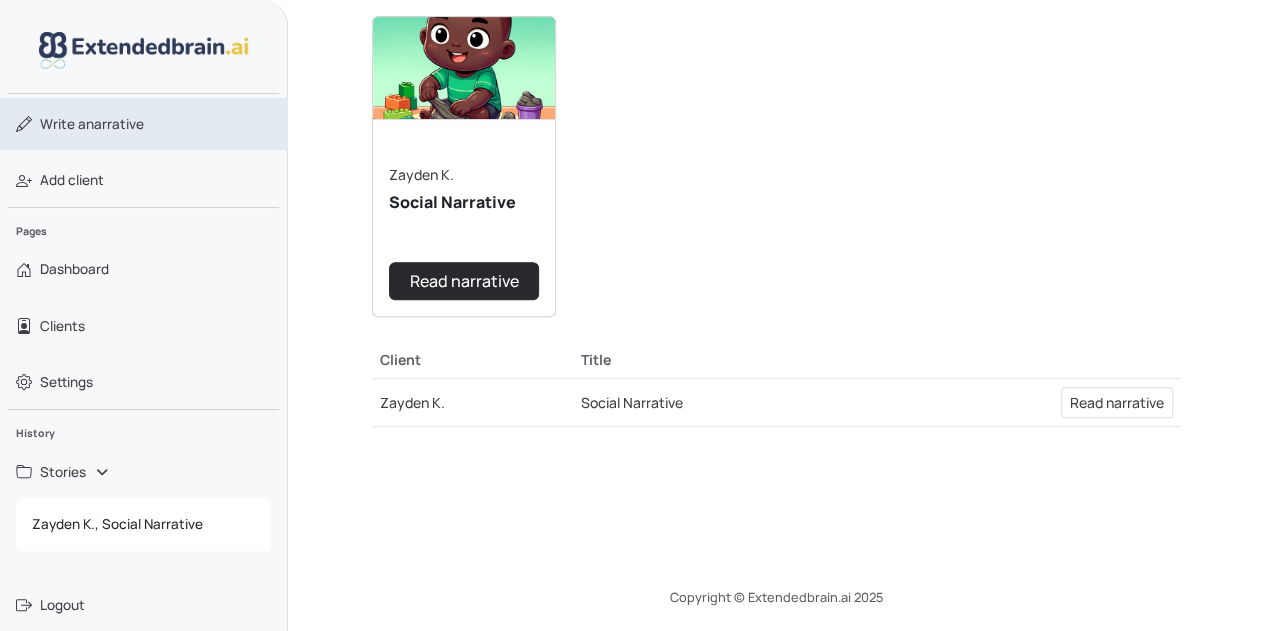 click on "Write a narrative" at bounding box center [92, 124] 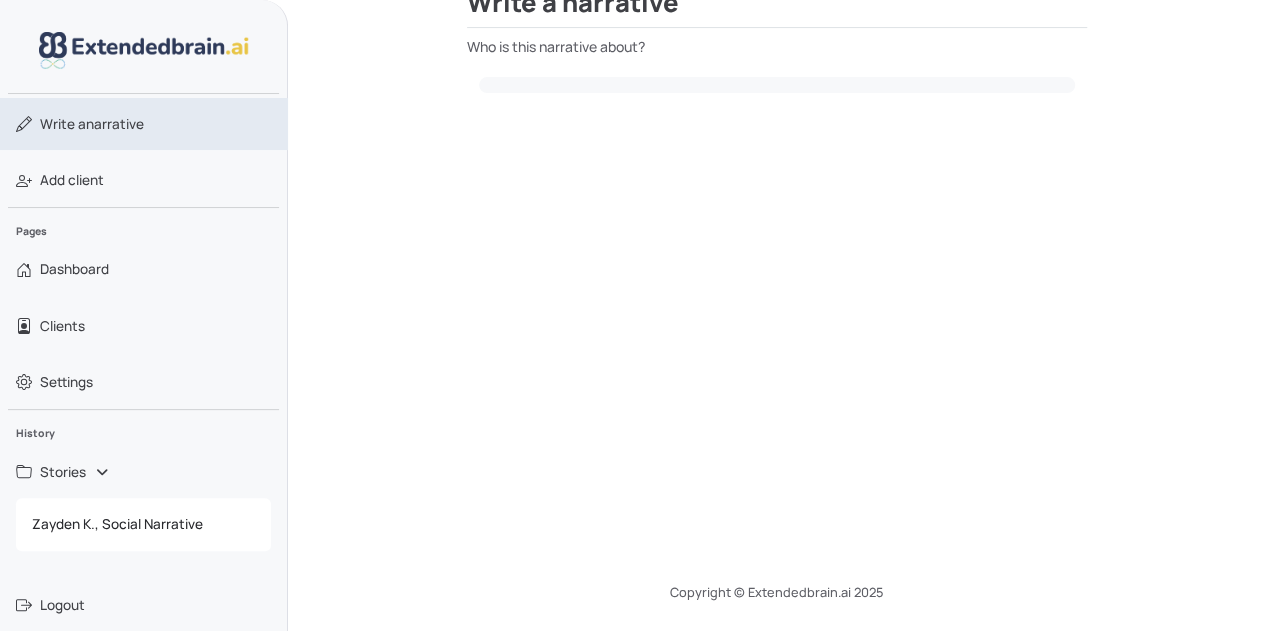 scroll, scrollTop: 262, scrollLeft: 0, axis: vertical 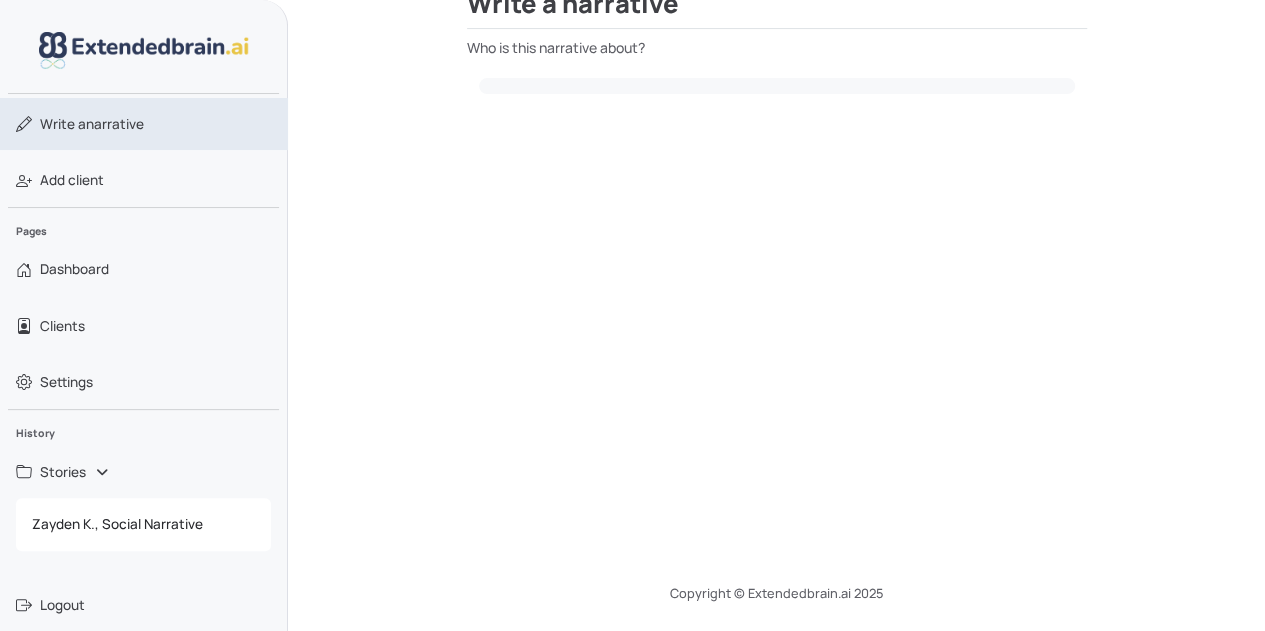 select 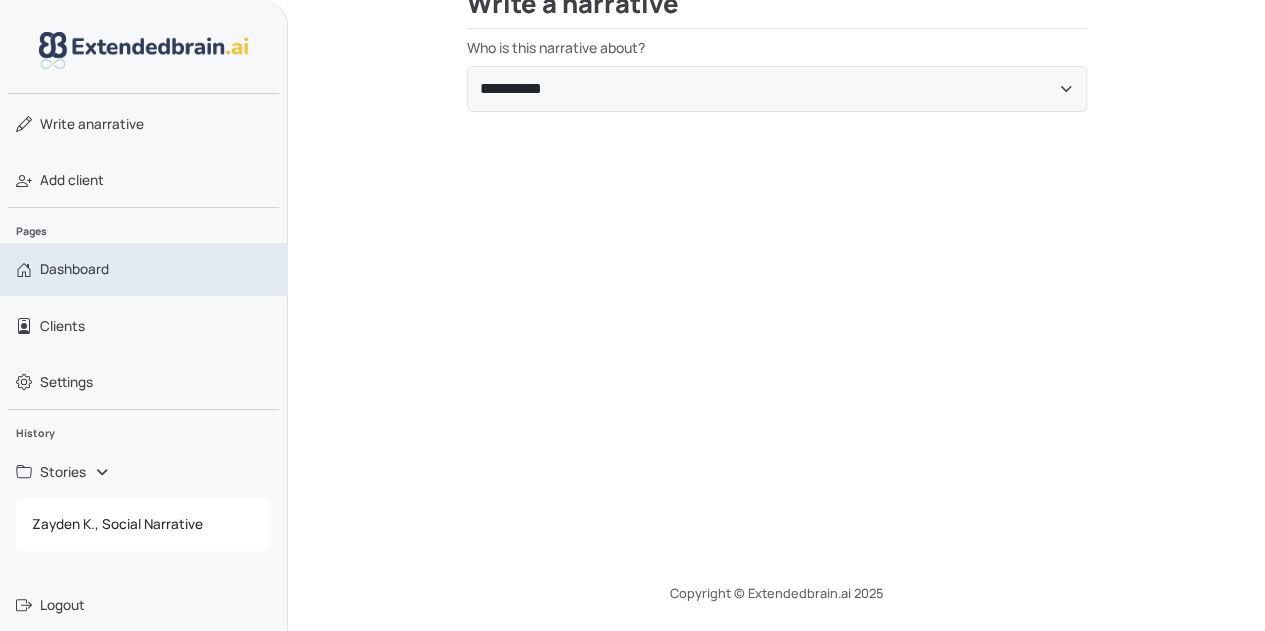 click on "Dashboard" at bounding box center [74, 269] 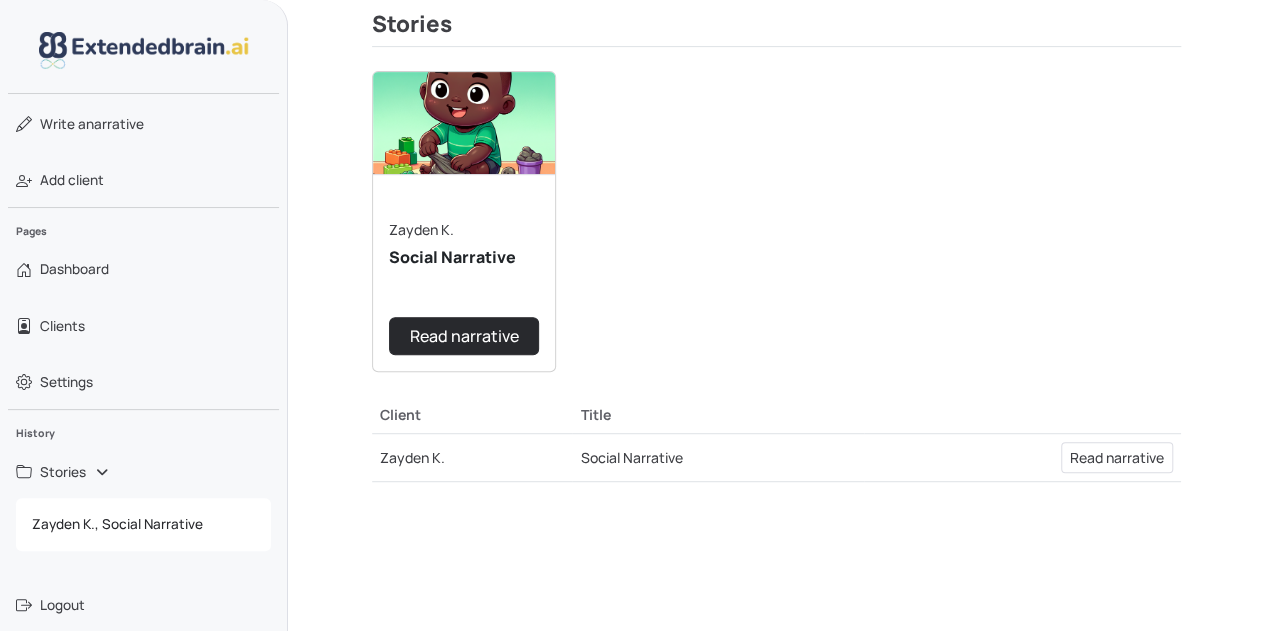 scroll, scrollTop: 383, scrollLeft: 0, axis: vertical 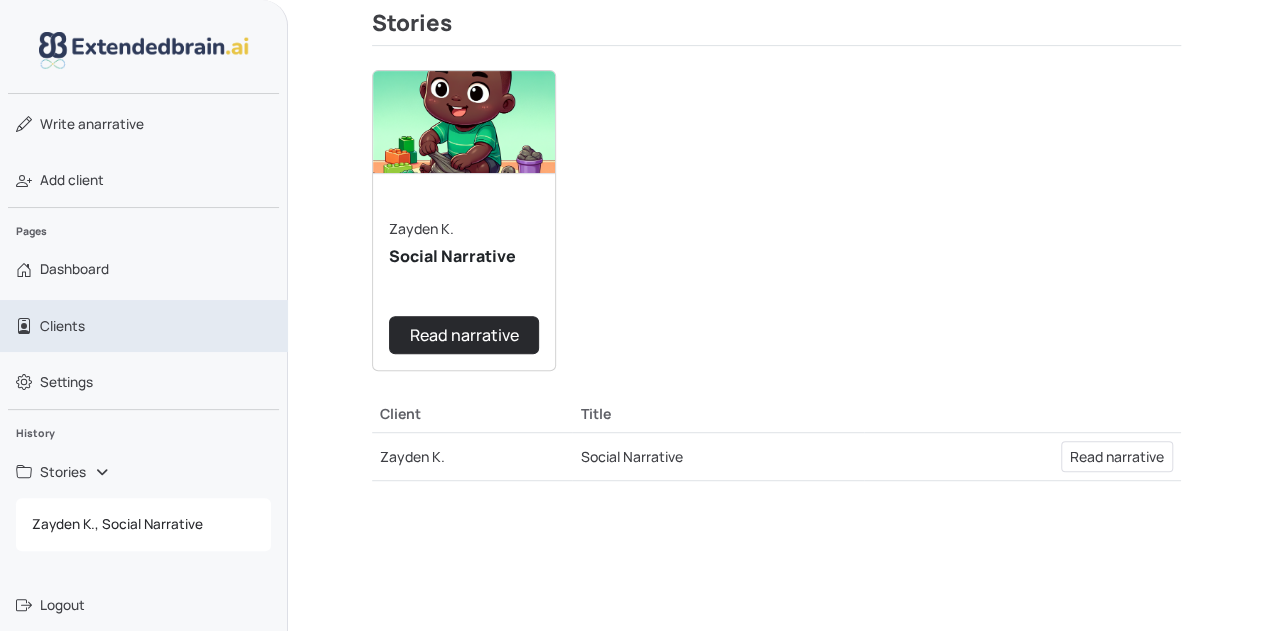 click on "Clients" at bounding box center (62, 326) 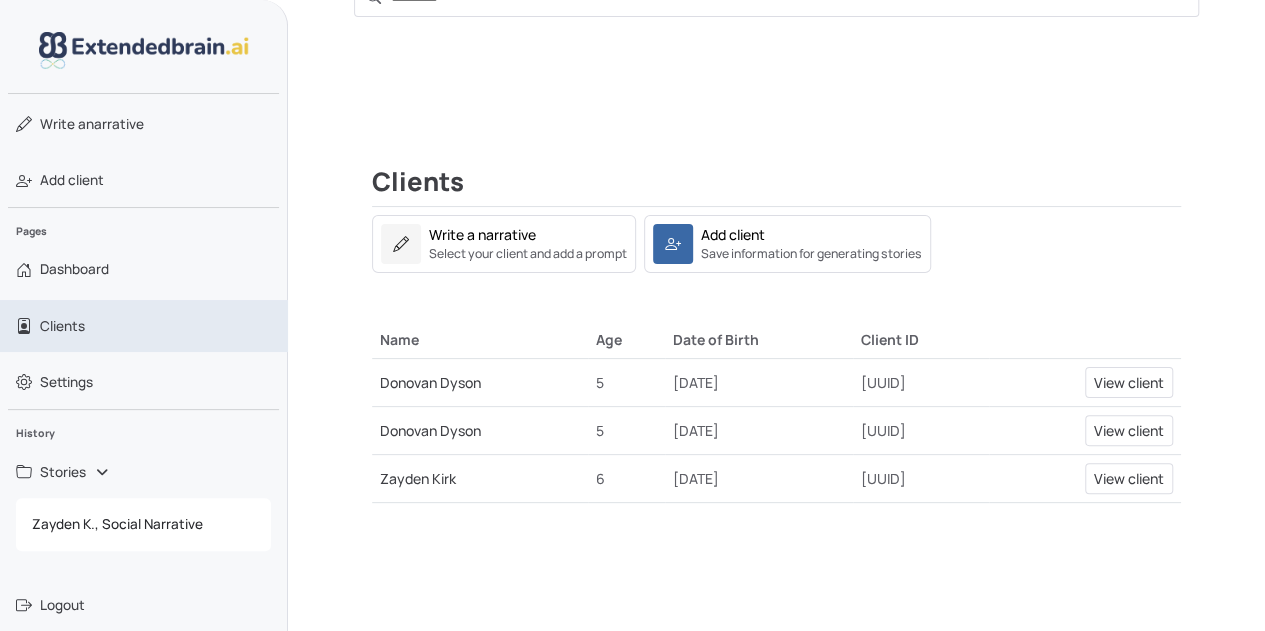 scroll, scrollTop: 107, scrollLeft: 0, axis: vertical 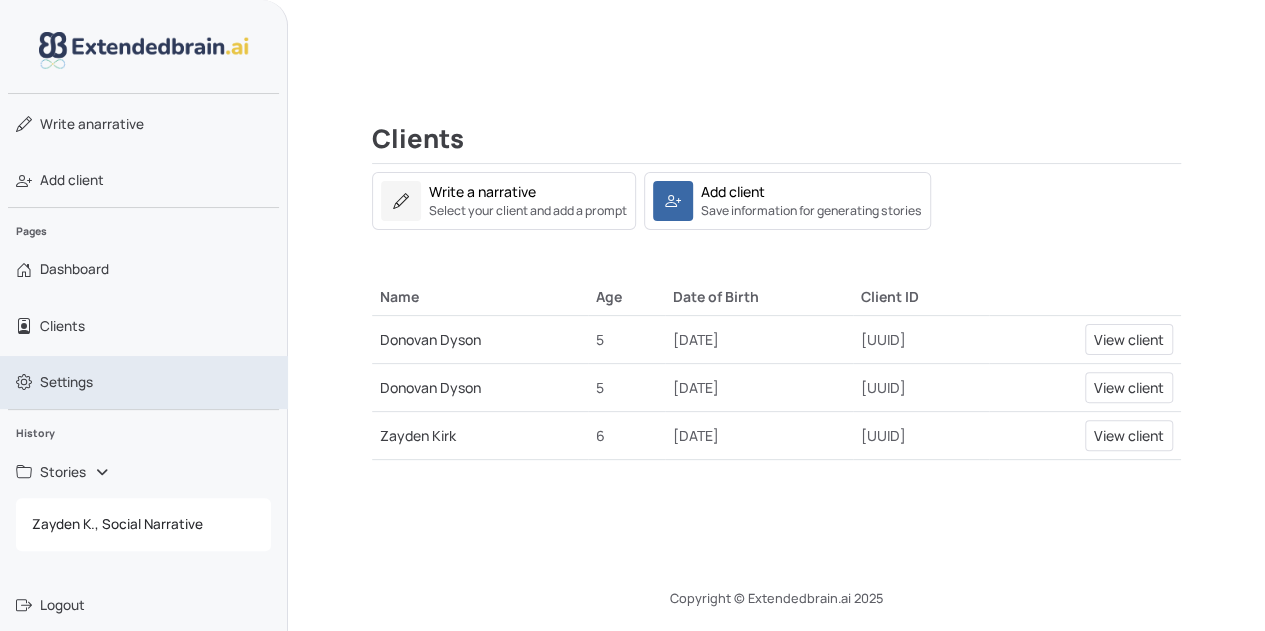 click on "Settings" at bounding box center (66, 382) 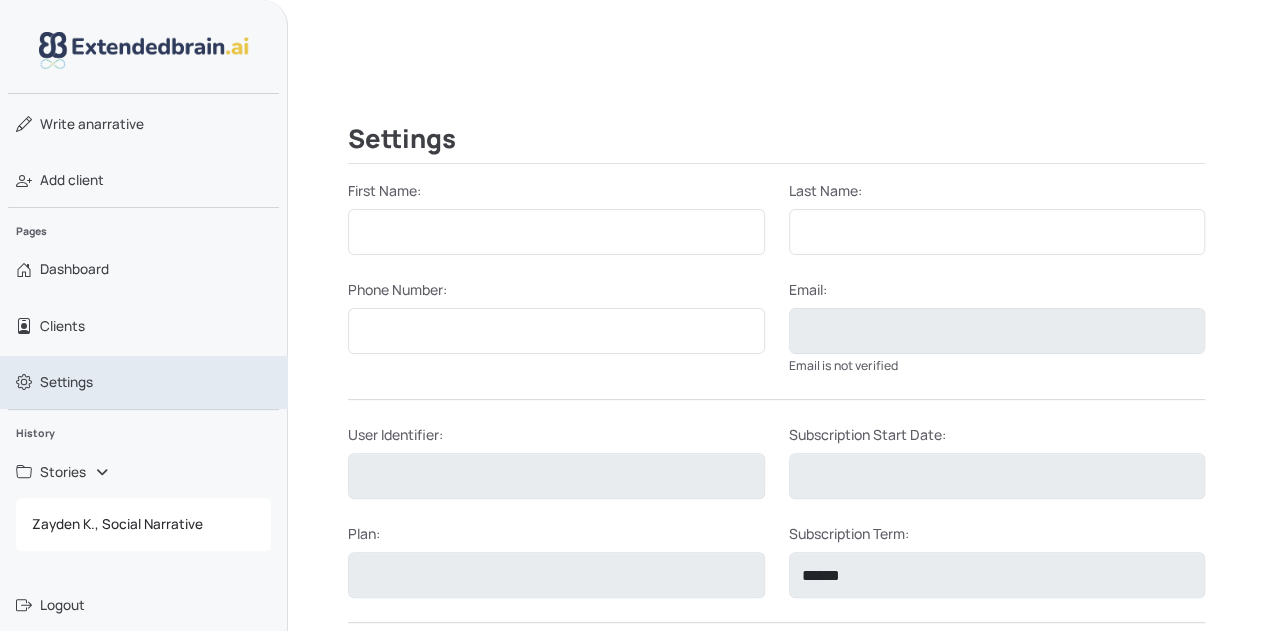 type on "****" 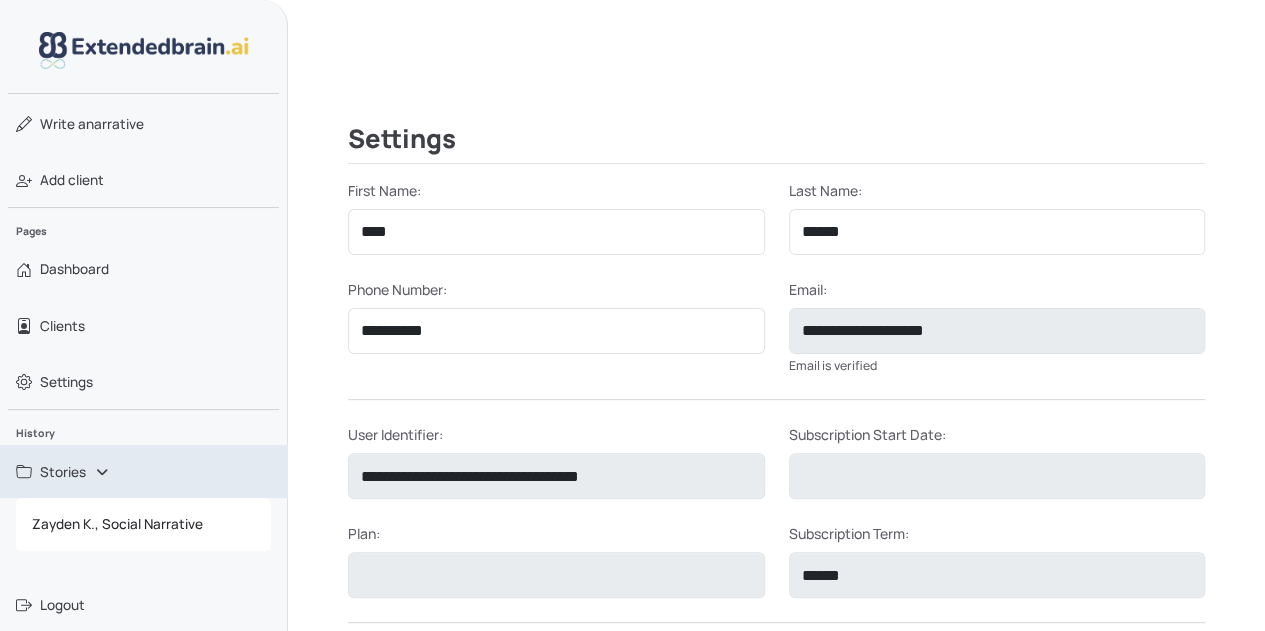 click on "Stories" at bounding box center (144, 471) 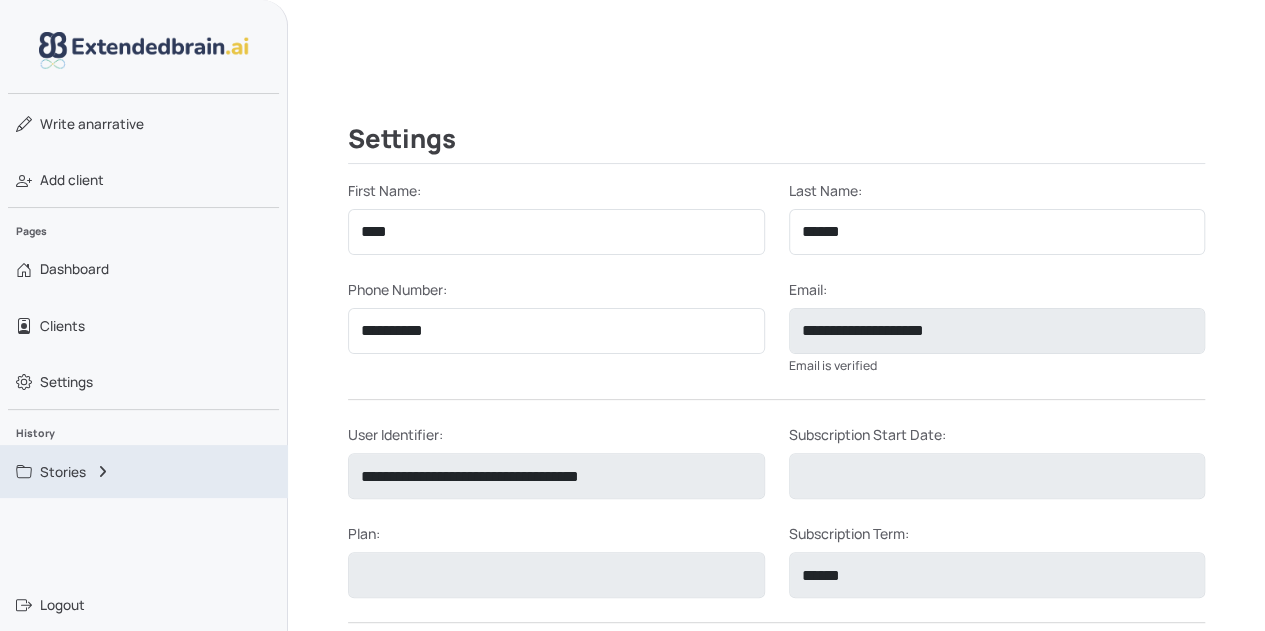 click on "Stories" at bounding box center (144, 471) 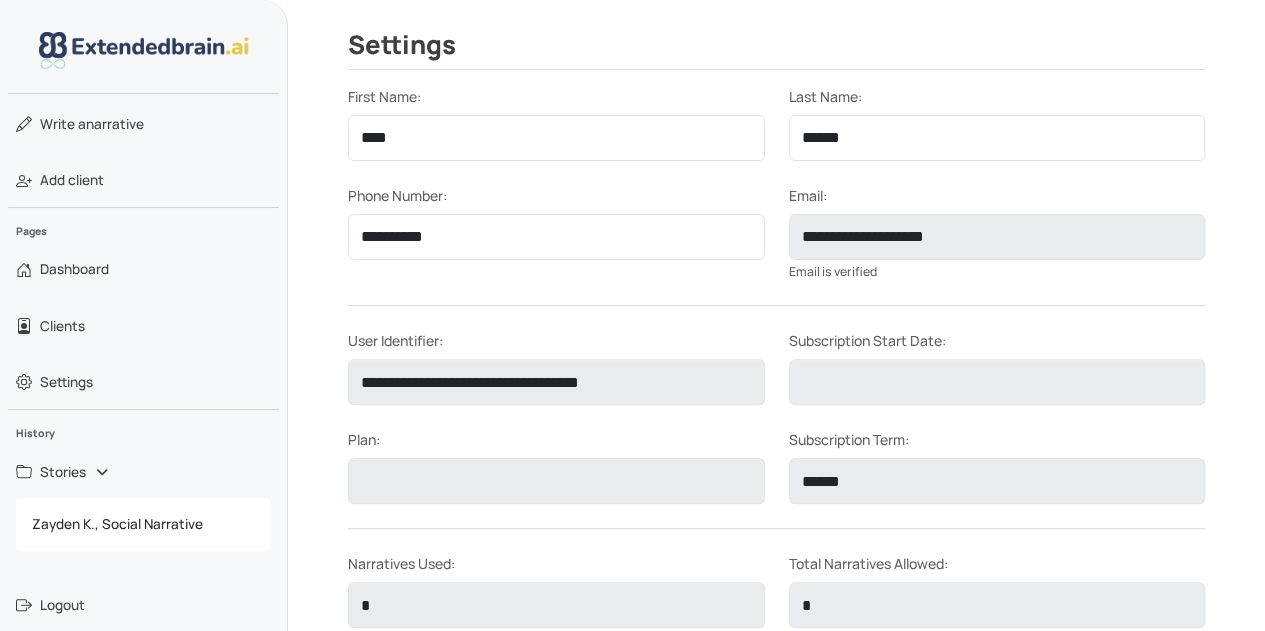 scroll, scrollTop: 0, scrollLeft: 0, axis: both 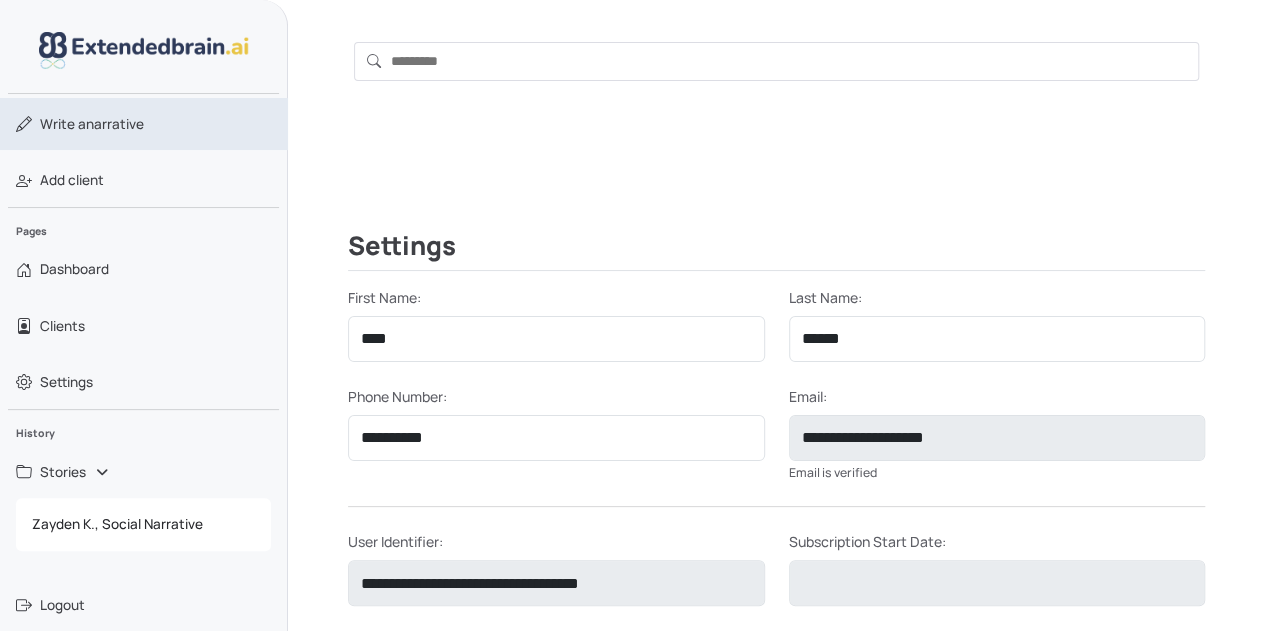 click on "Write a narrative" at bounding box center [92, 124] 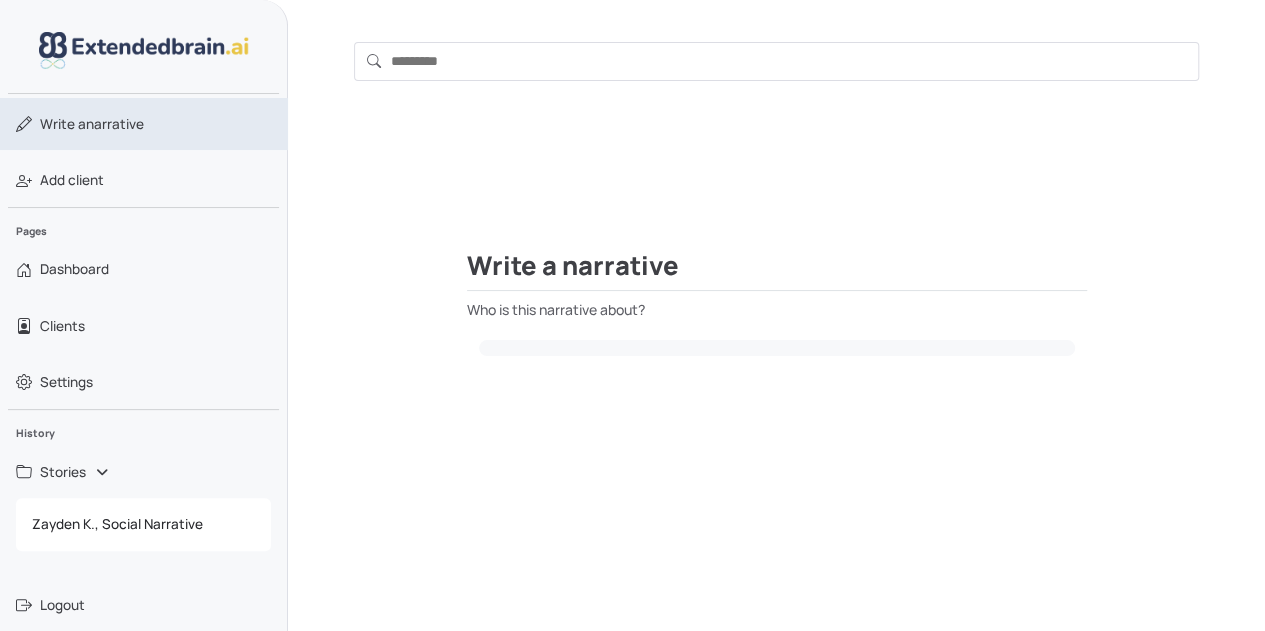 select 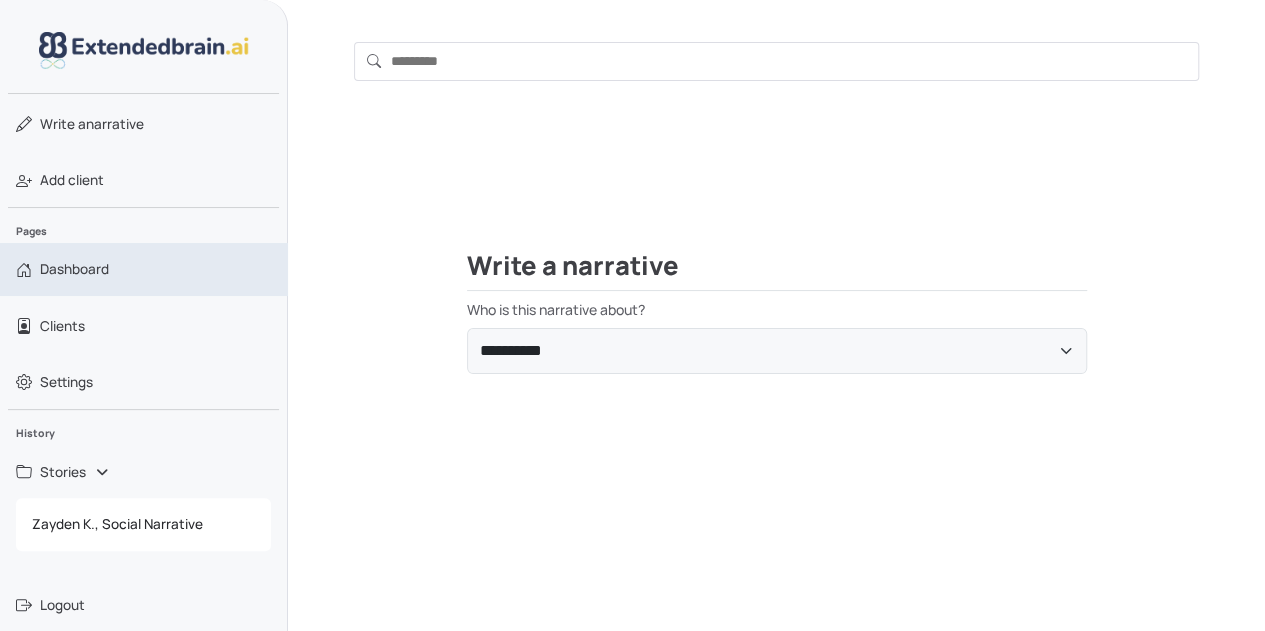 click on "Dashboard" at bounding box center [144, 269] 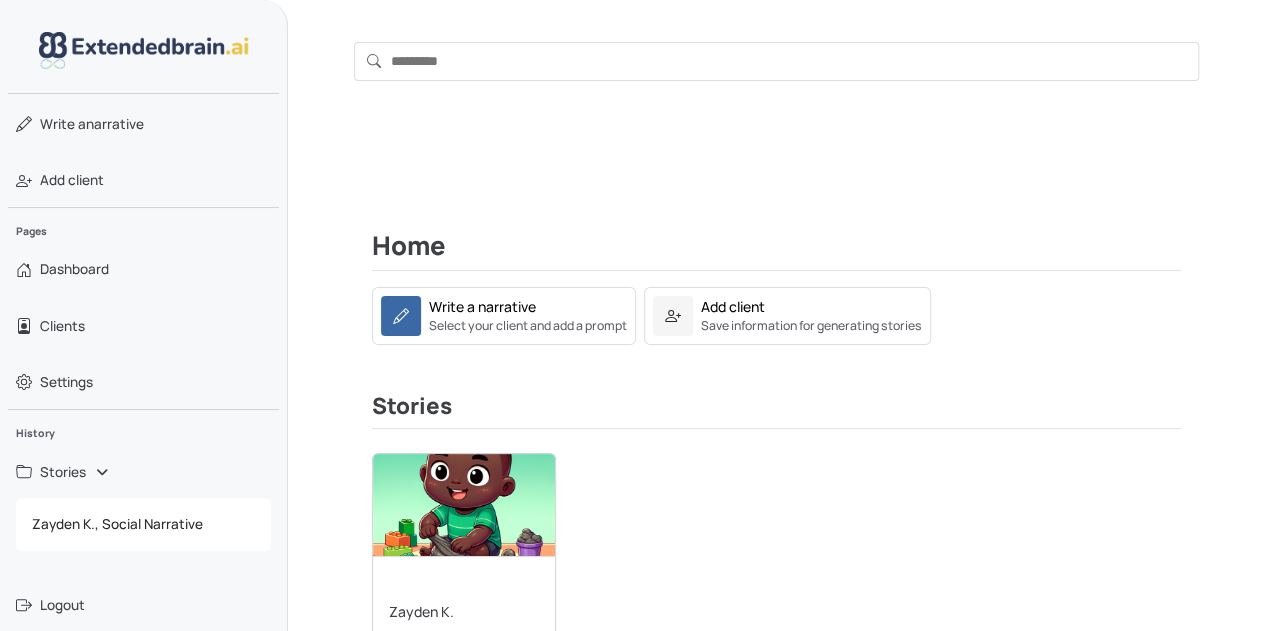 drag, startPoint x: 488, startPoint y: 503, endPoint x: 442, endPoint y: 531, distance: 53.851646 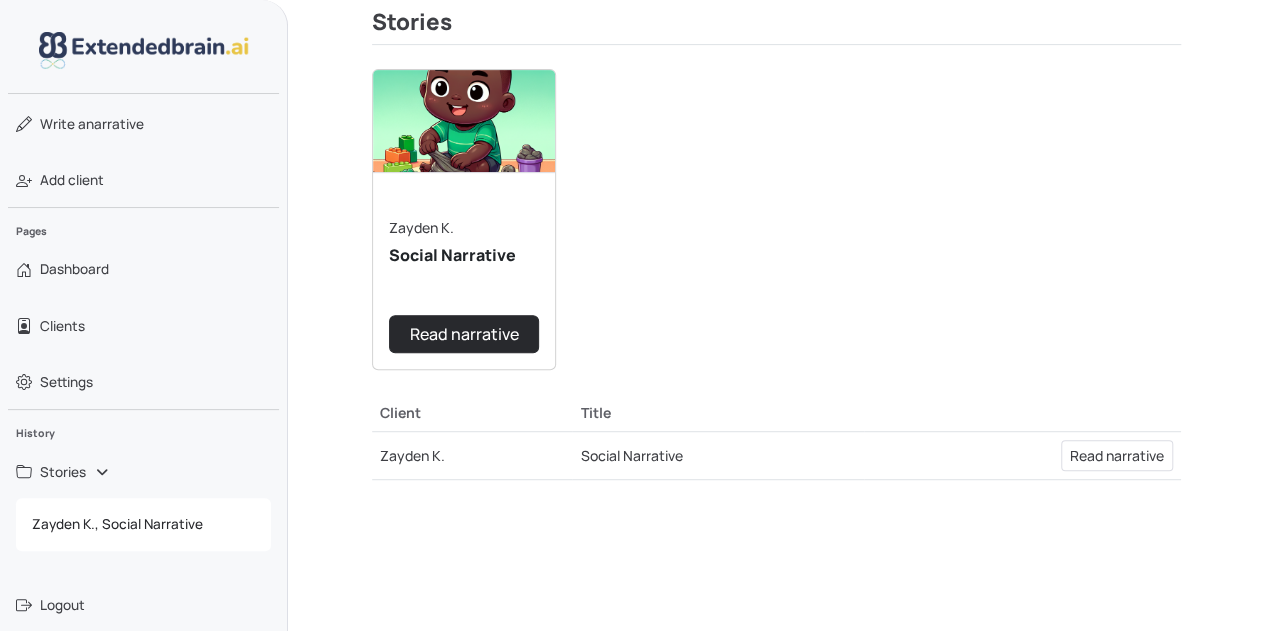 scroll, scrollTop: 385, scrollLeft: 0, axis: vertical 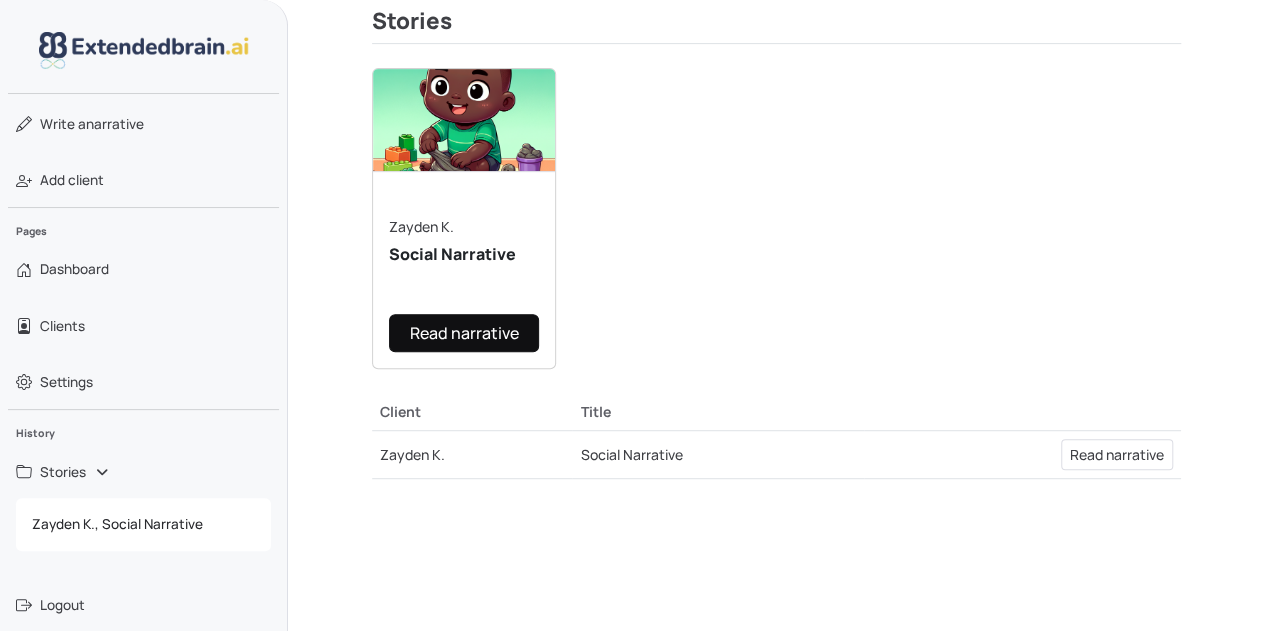 click on "Read narrative" at bounding box center [464, 333] 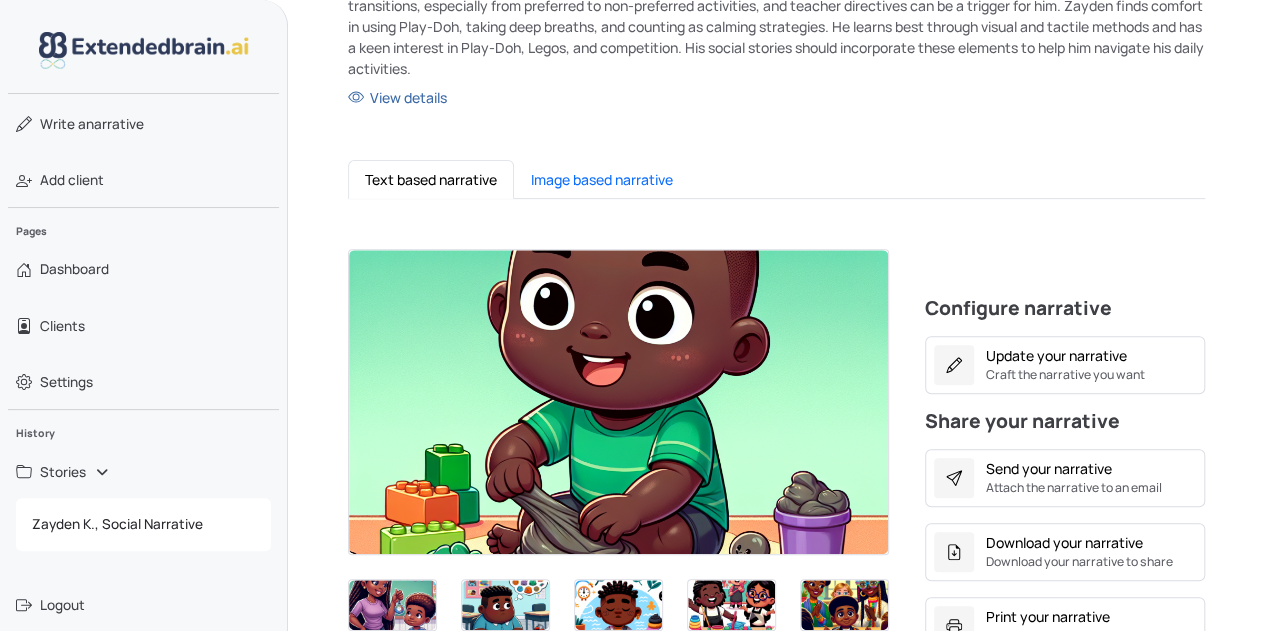 scroll, scrollTop: 297, scrollLeft: 0, axis: vertical 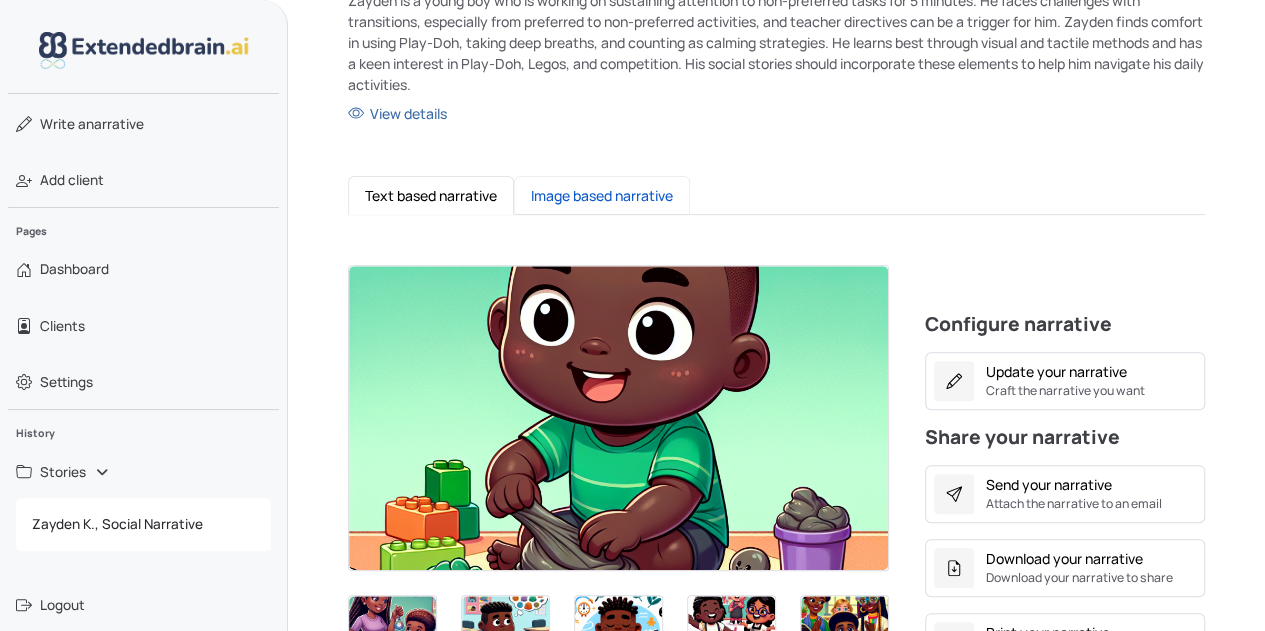 click on "Image based narrative" at bounding box center (602, 195) 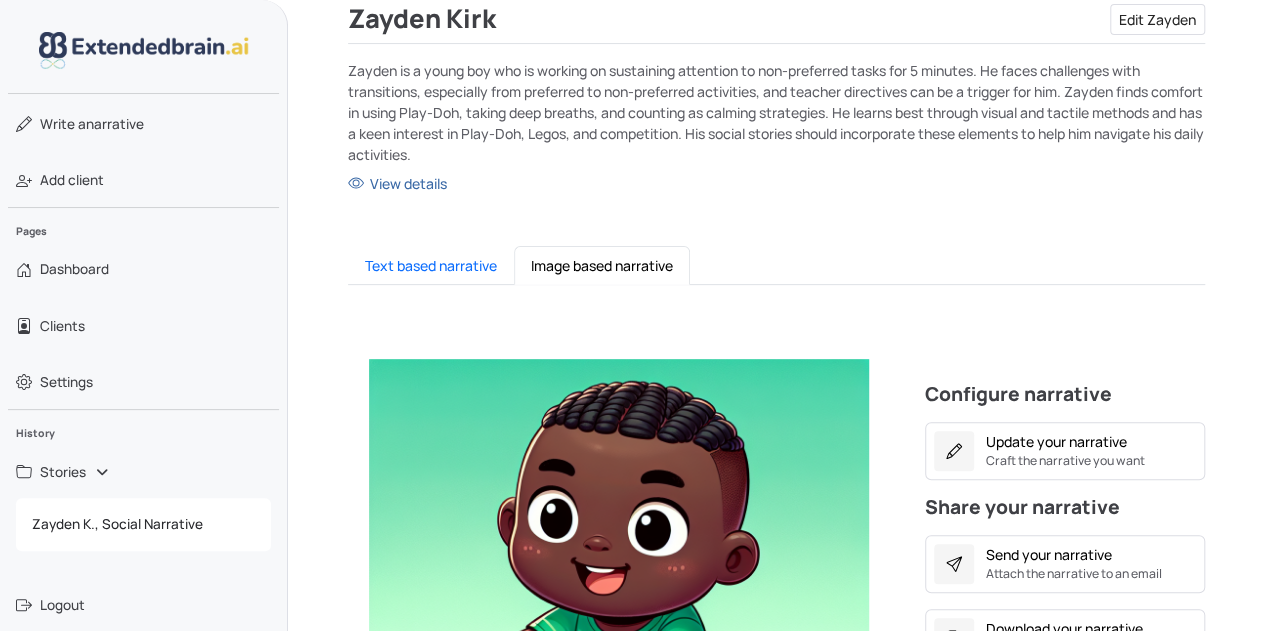 scroll, scrollTop: 231, scrollLeft: 0, axis: vertical 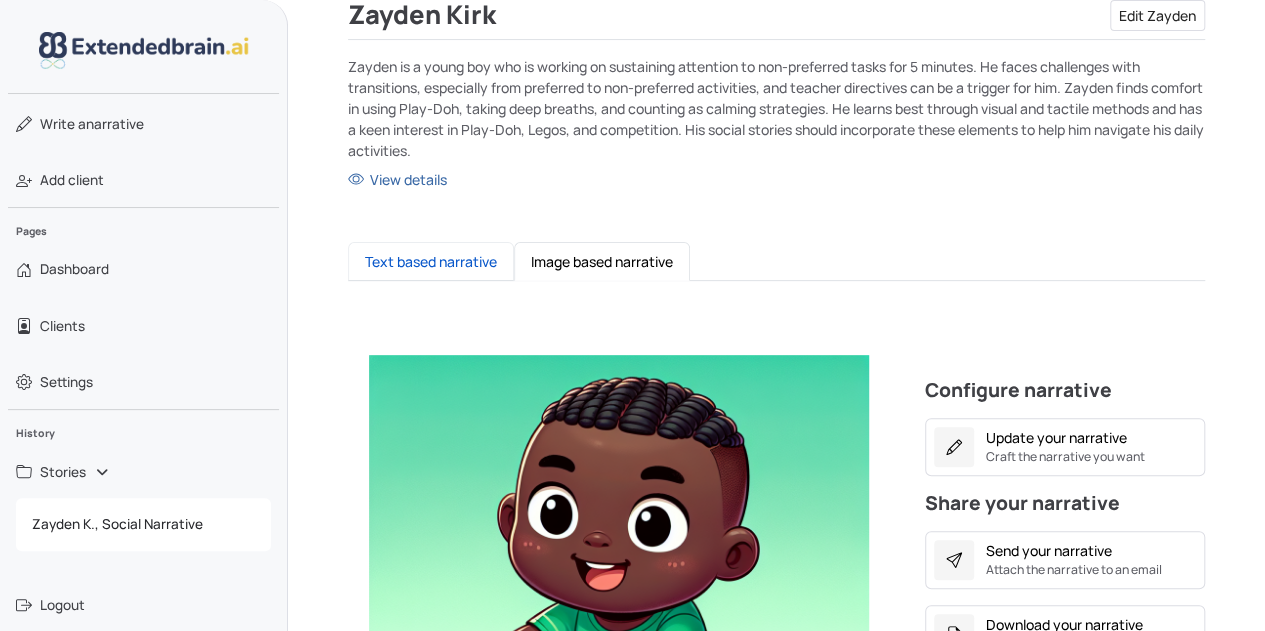 click on "Text based narrative" at bounding box center (431, 261) 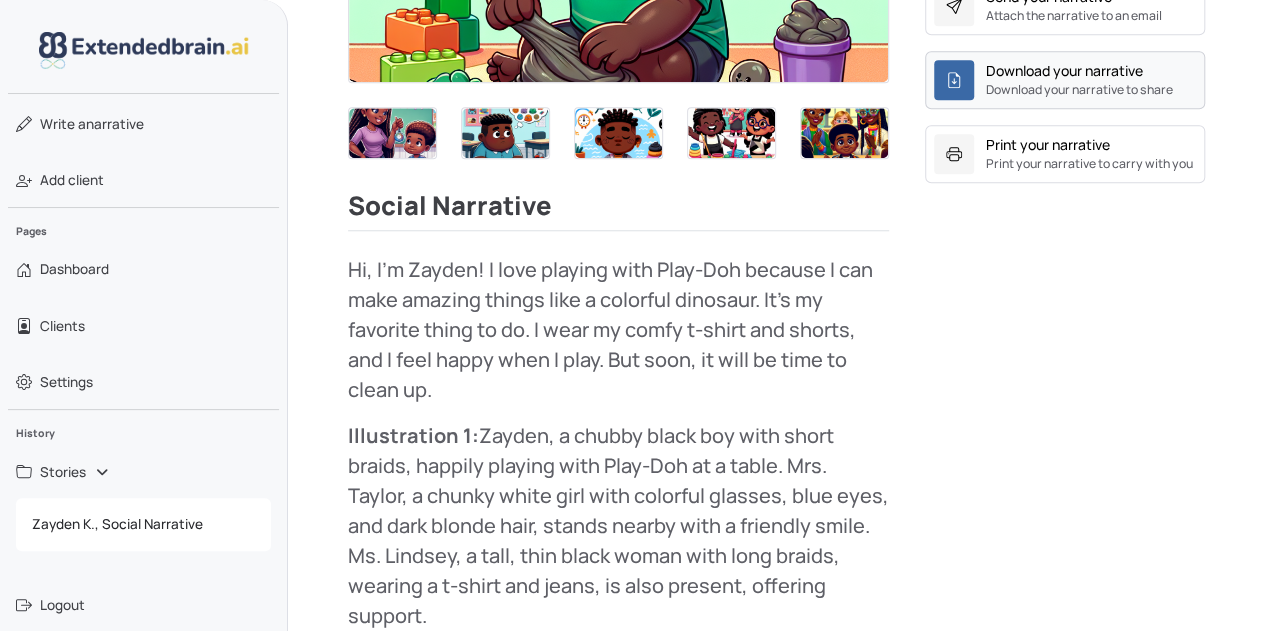 scroll, scrollTop: 787, scrollLeft: 0, axis: vertical 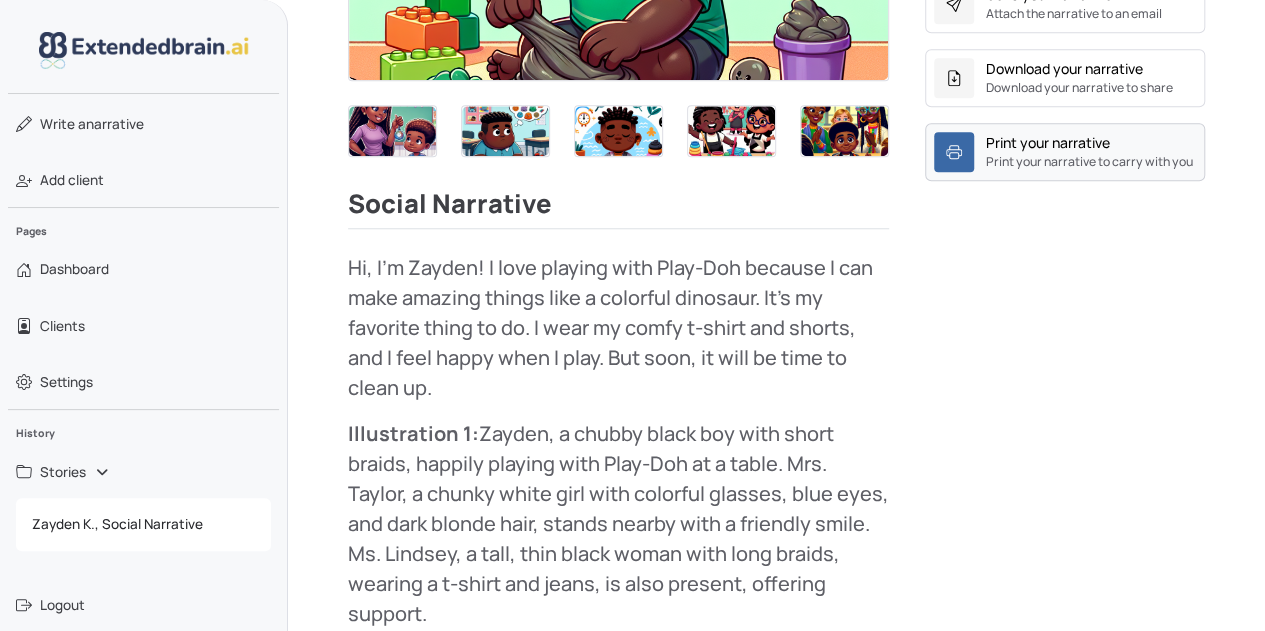 click on "Print your narrative" at bounding box center (1048, 142) 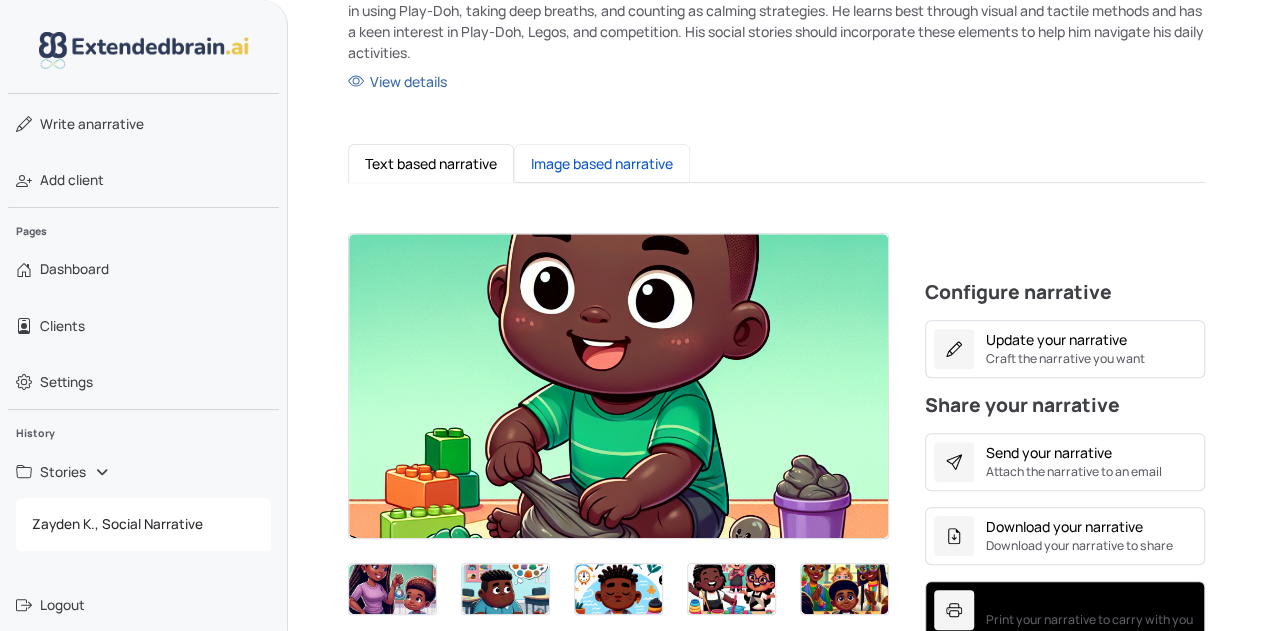 scroll, scrollTop: 328, scrollLeft: 0, axis: vertical 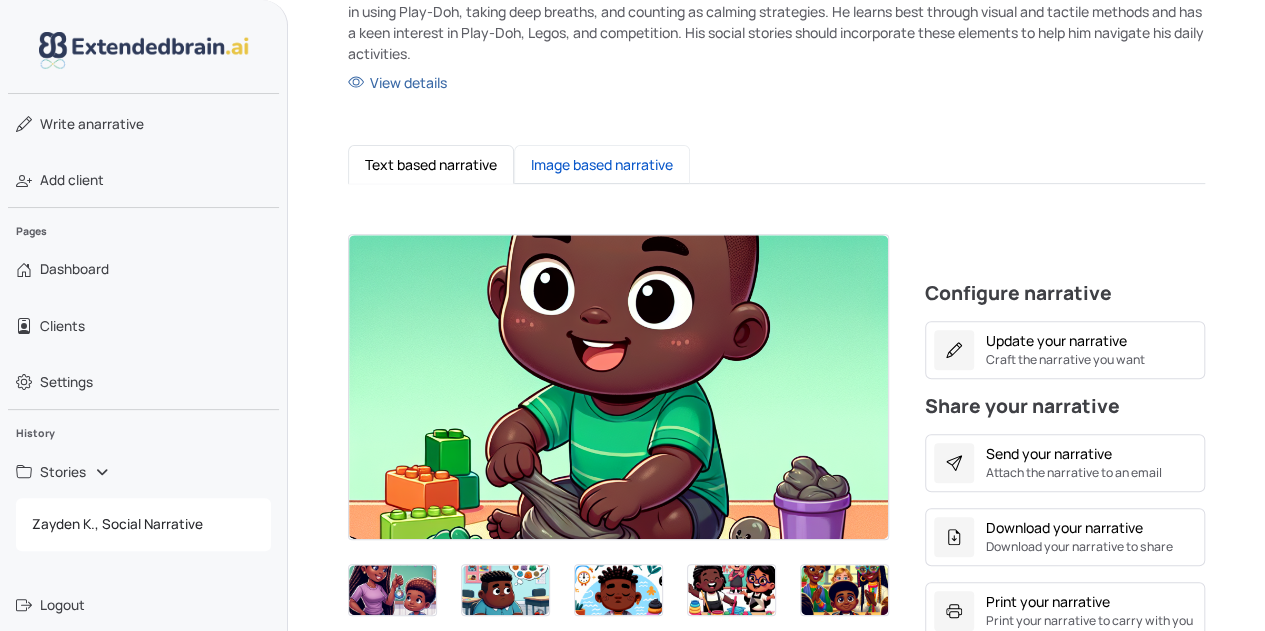 click on "Image based narrative" at bounding box center (602, 164) 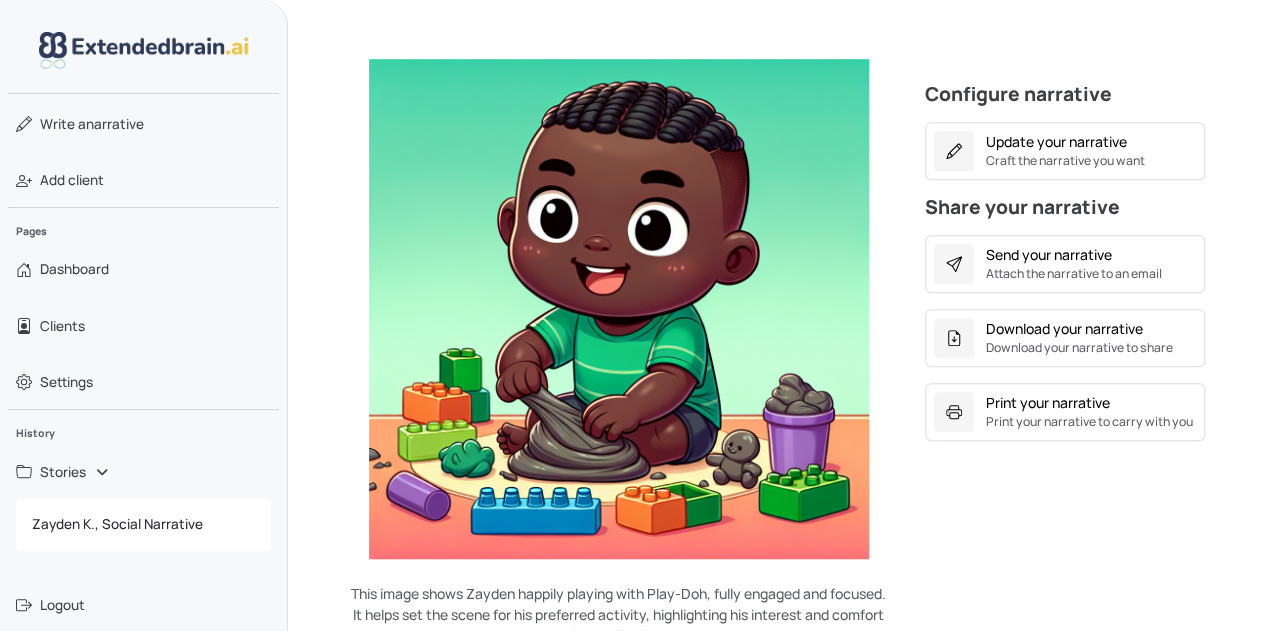 scroll, scrollTop: 594, scrollLeft: 0, axis: vertical 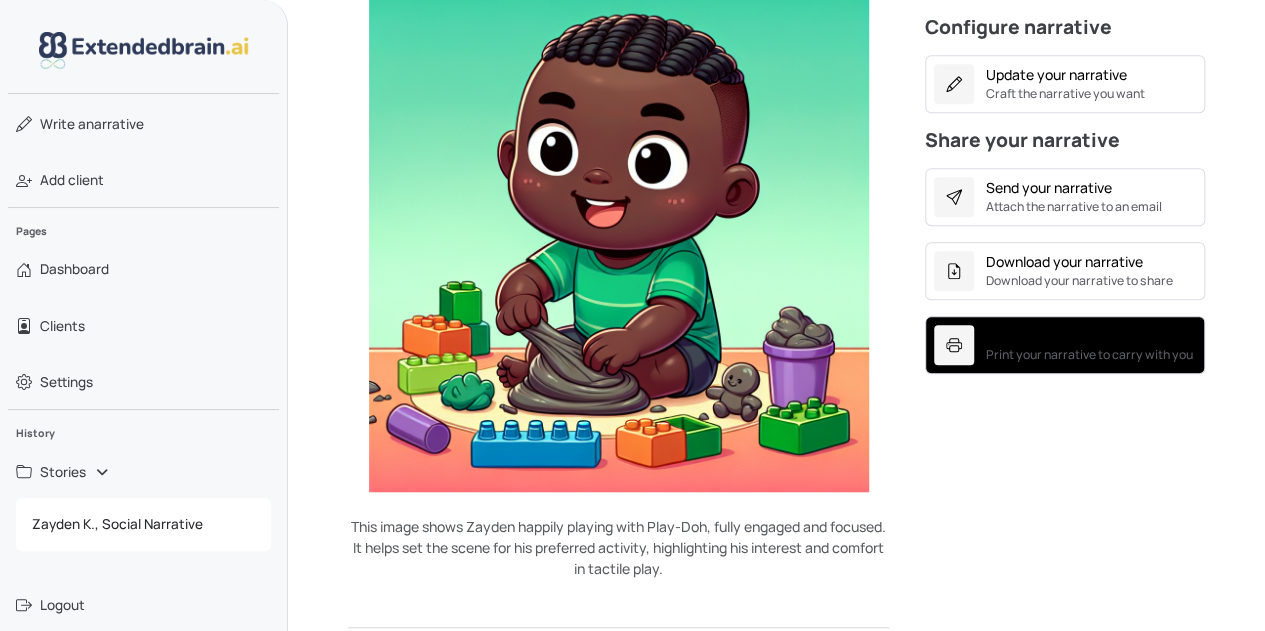 click on "Print your narrative" at bounding box center [1048, 335] 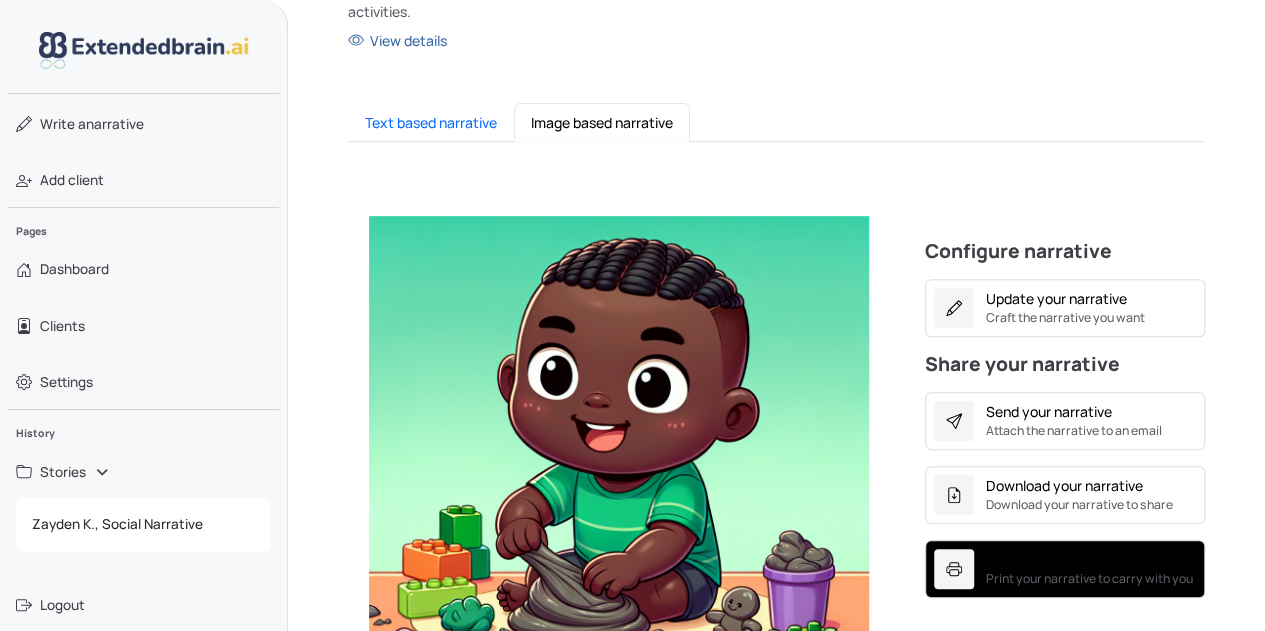 scroll, scrollTop: 364, scrollLeft: 0, axis: vertical 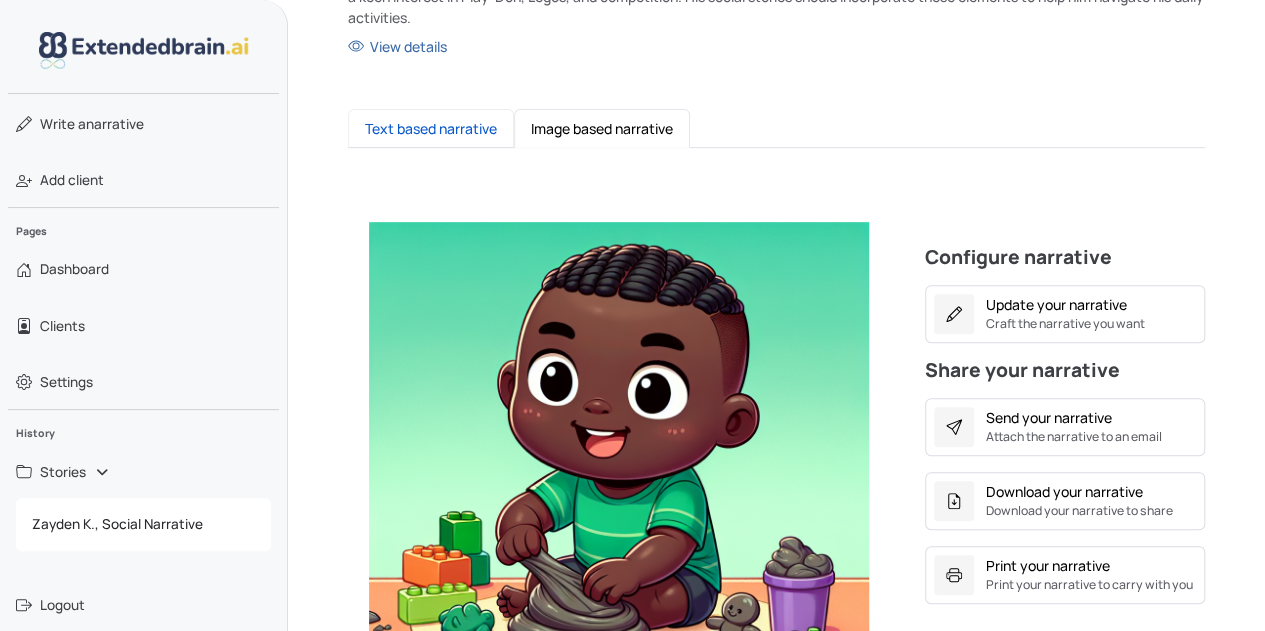 click on "Text based narrative" at bounding box center [431, 128] 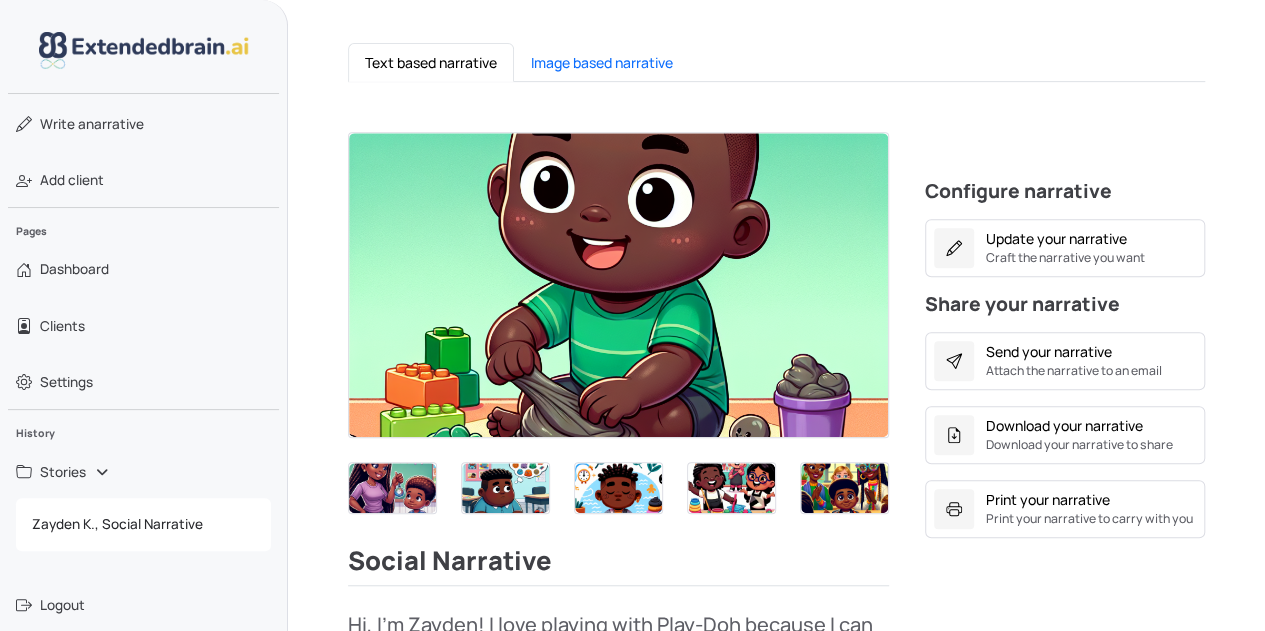 scroll, scrollTop: 429, scrollLeft: 0, axis: vertical 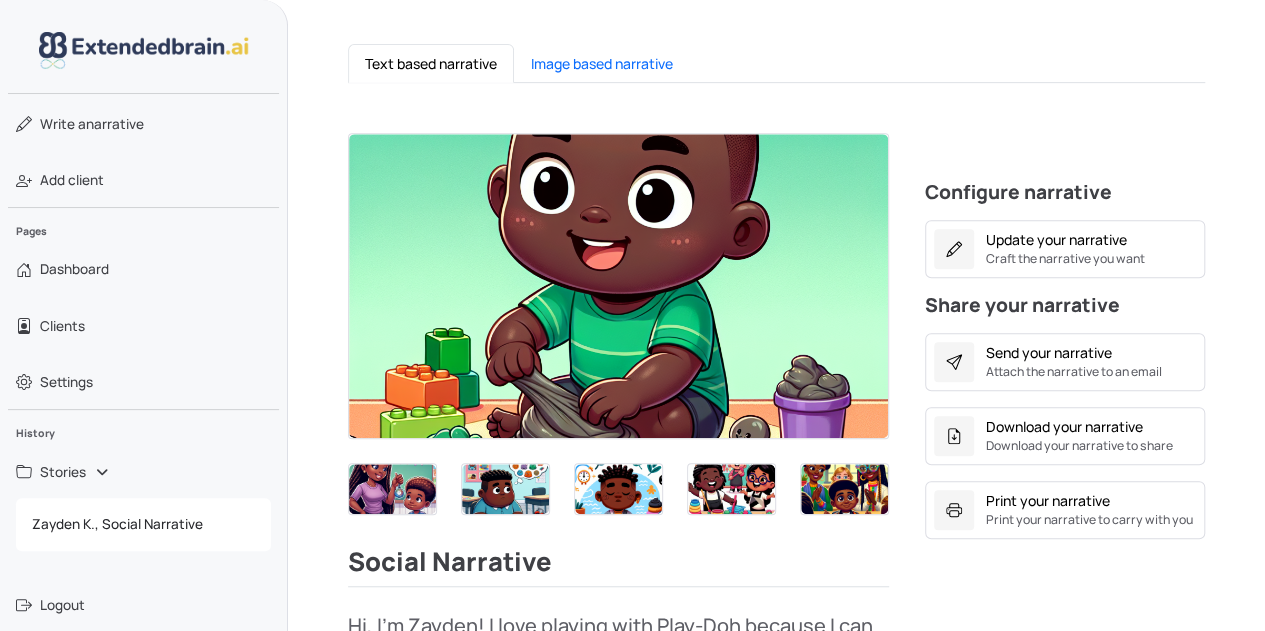 click at bounding box center [844, 489] 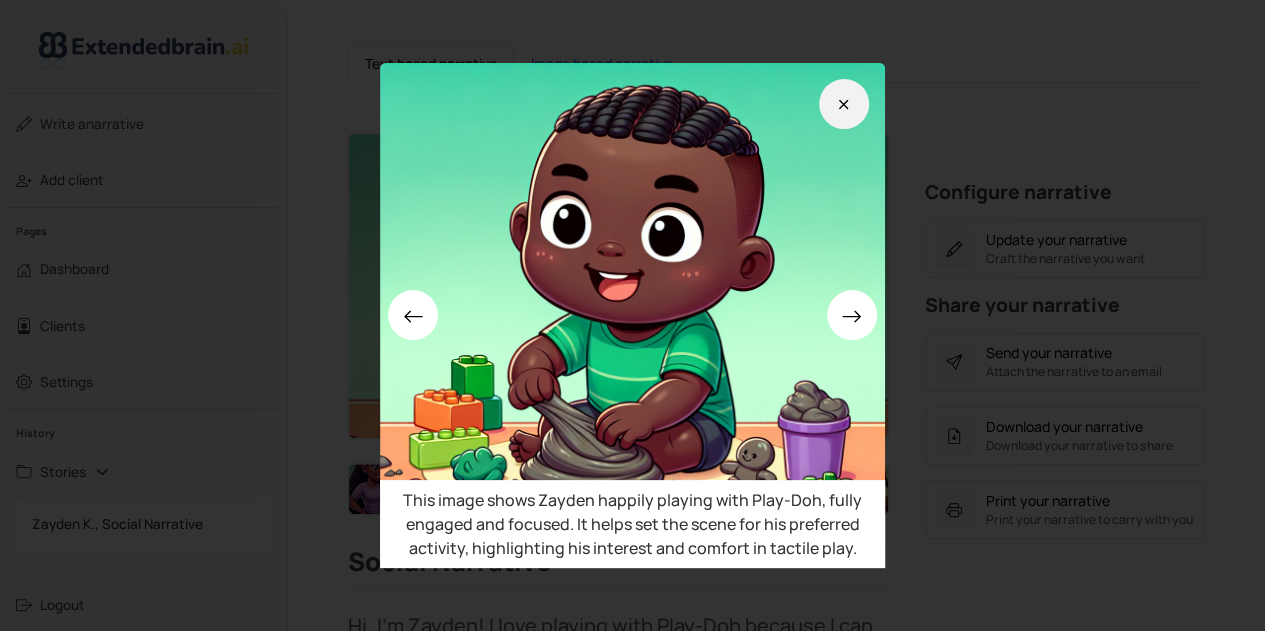 click 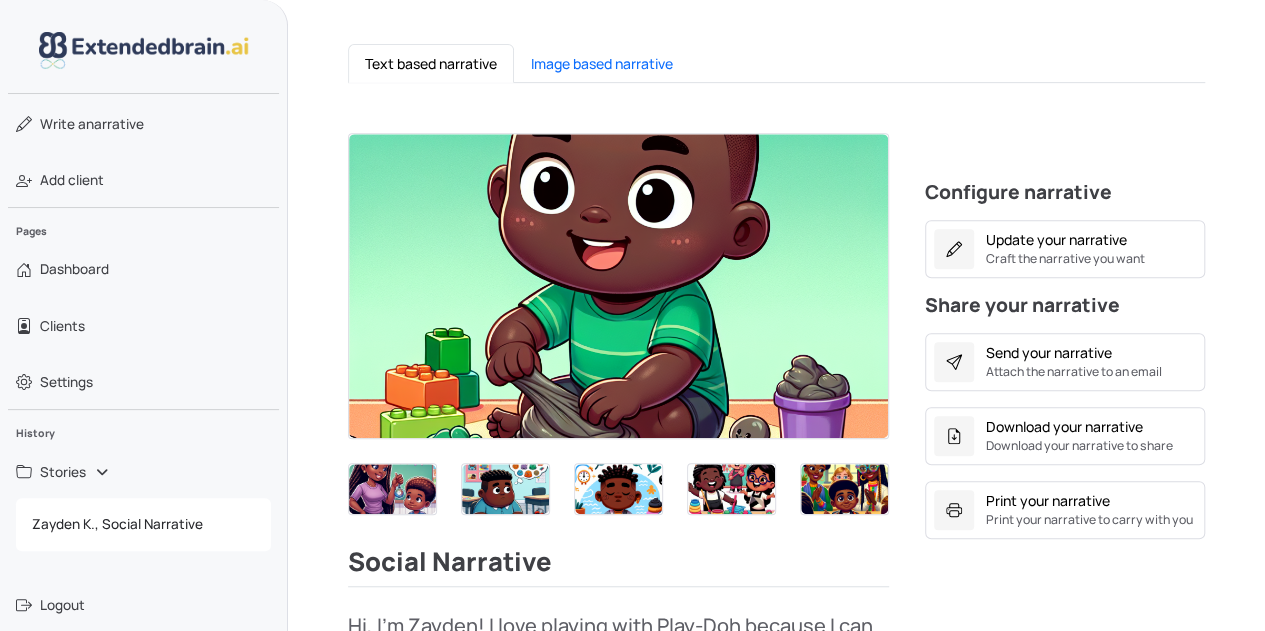 click at bounding box center (392, 489) 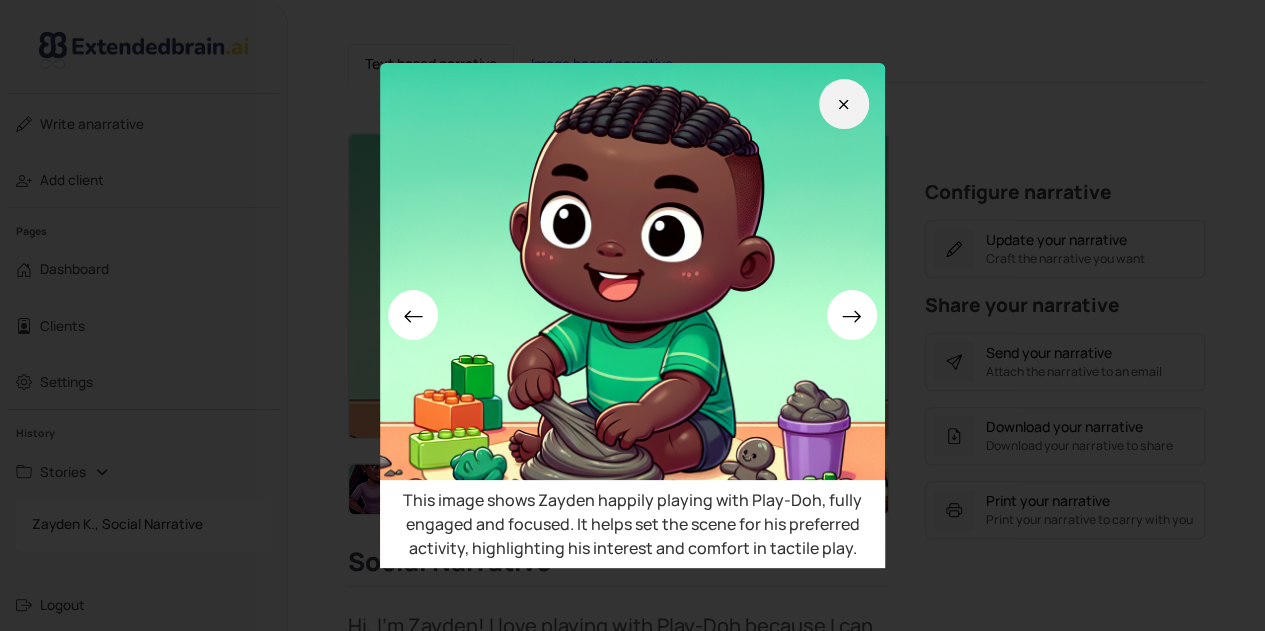 click 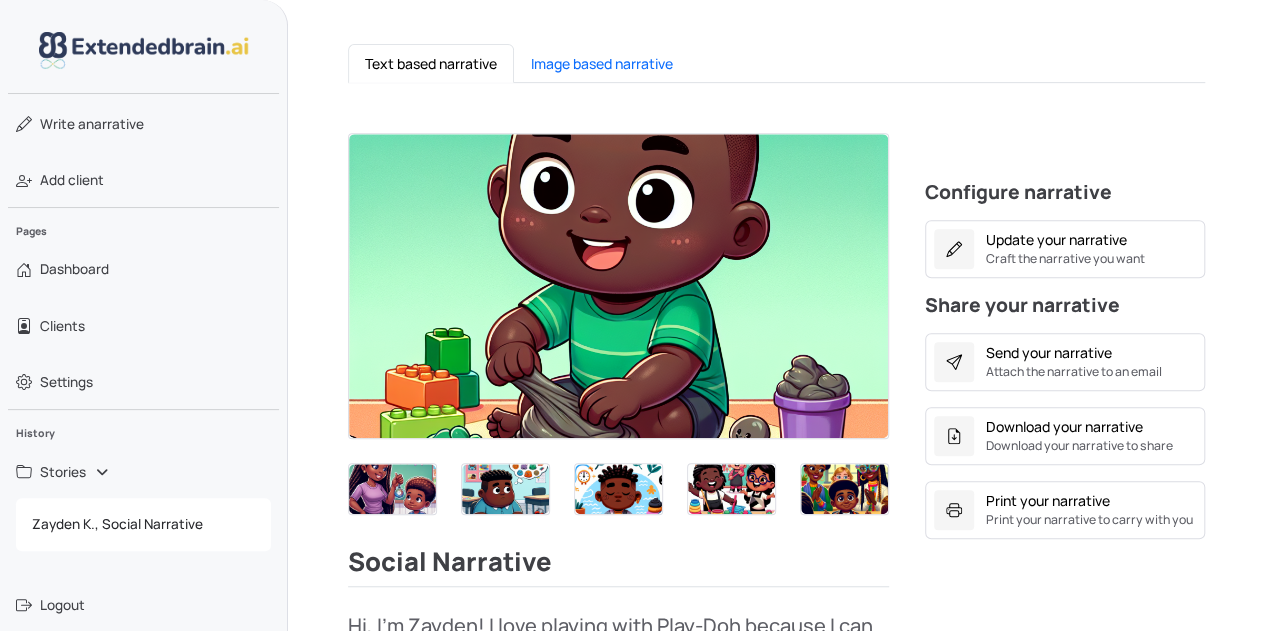 click at bounding box center [392, 489] 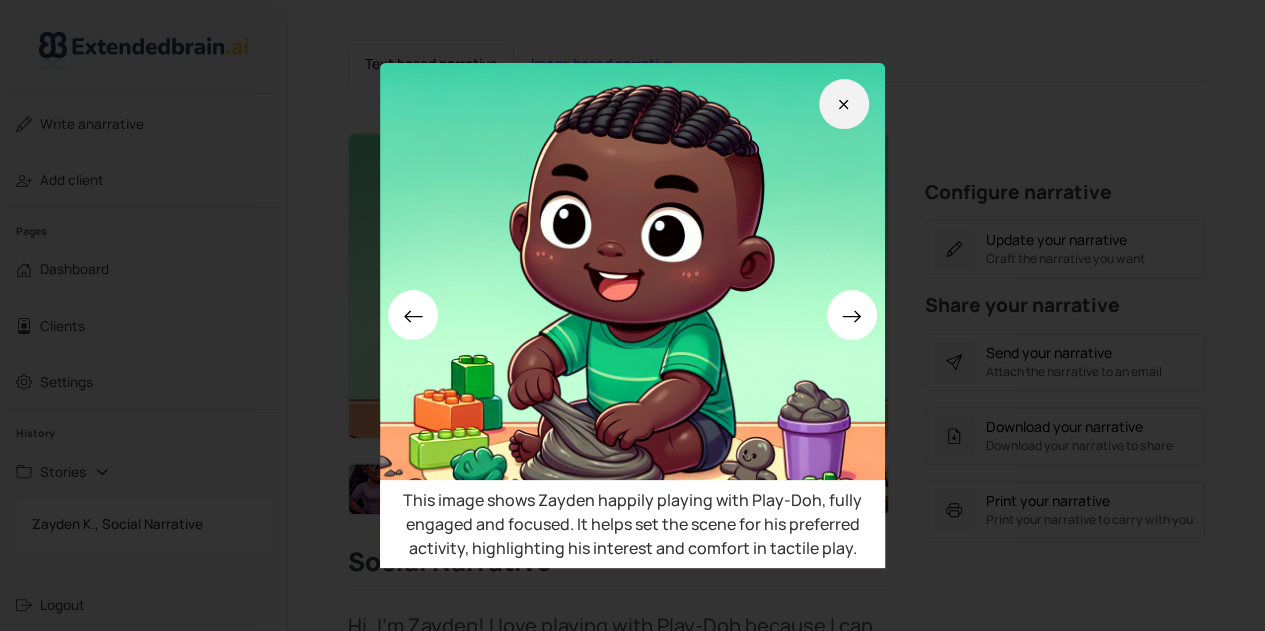 click at bounding box center (844, 104) 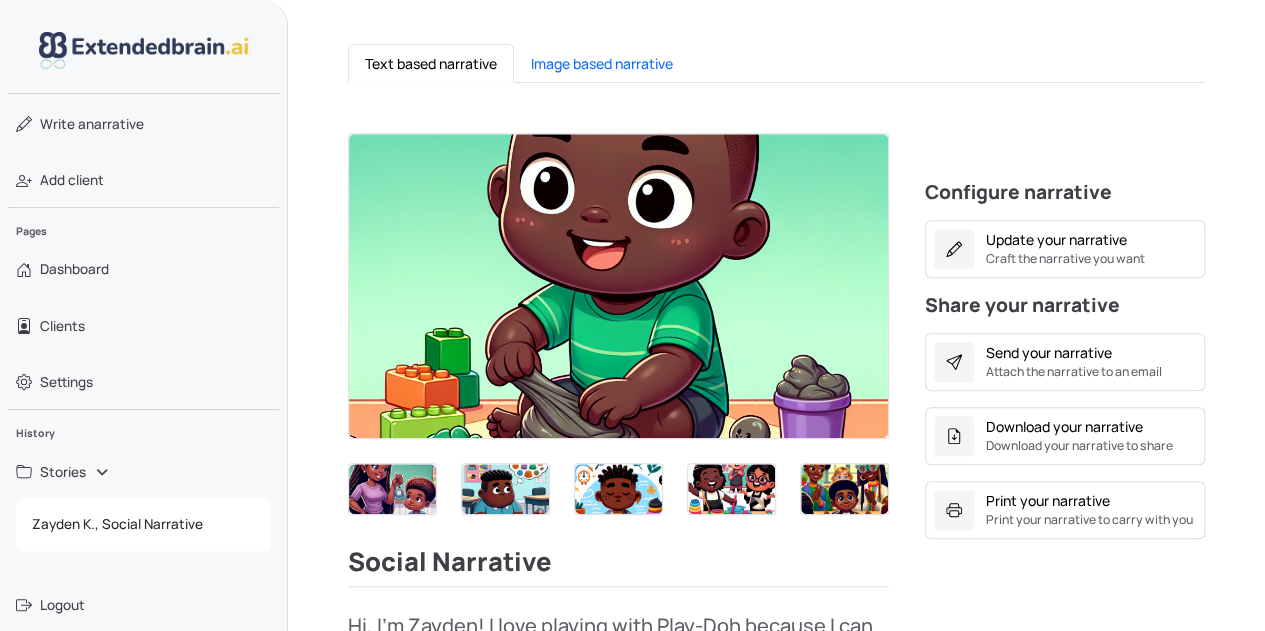 click at bounding box center [392, 489] 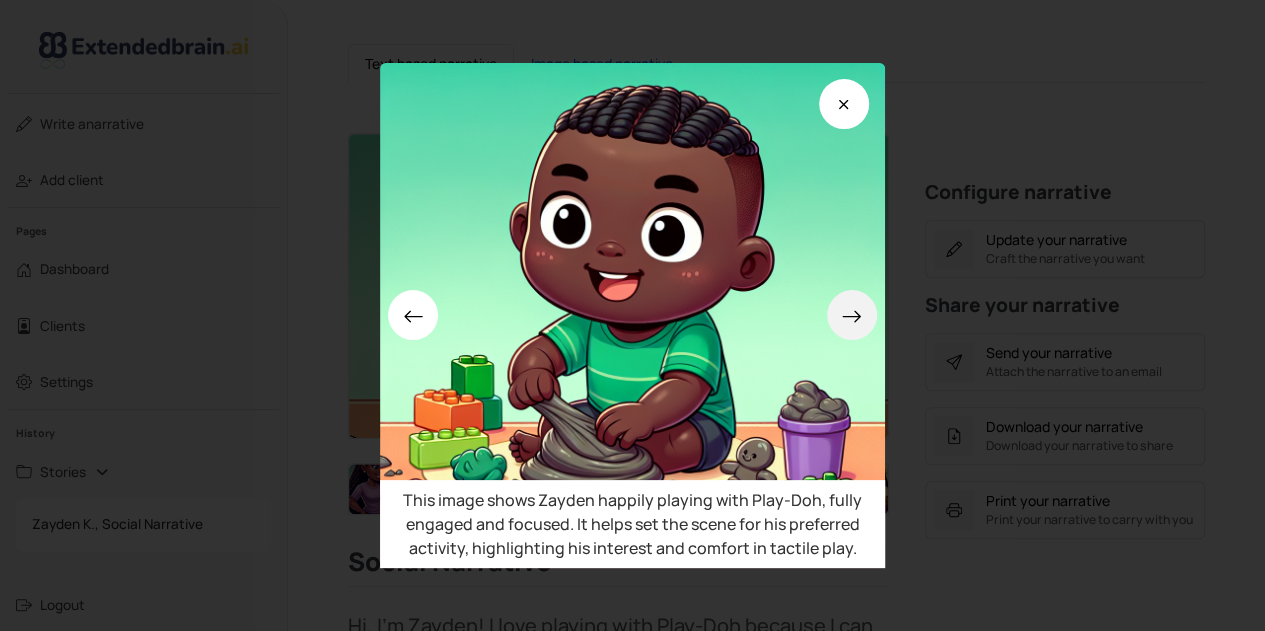 click 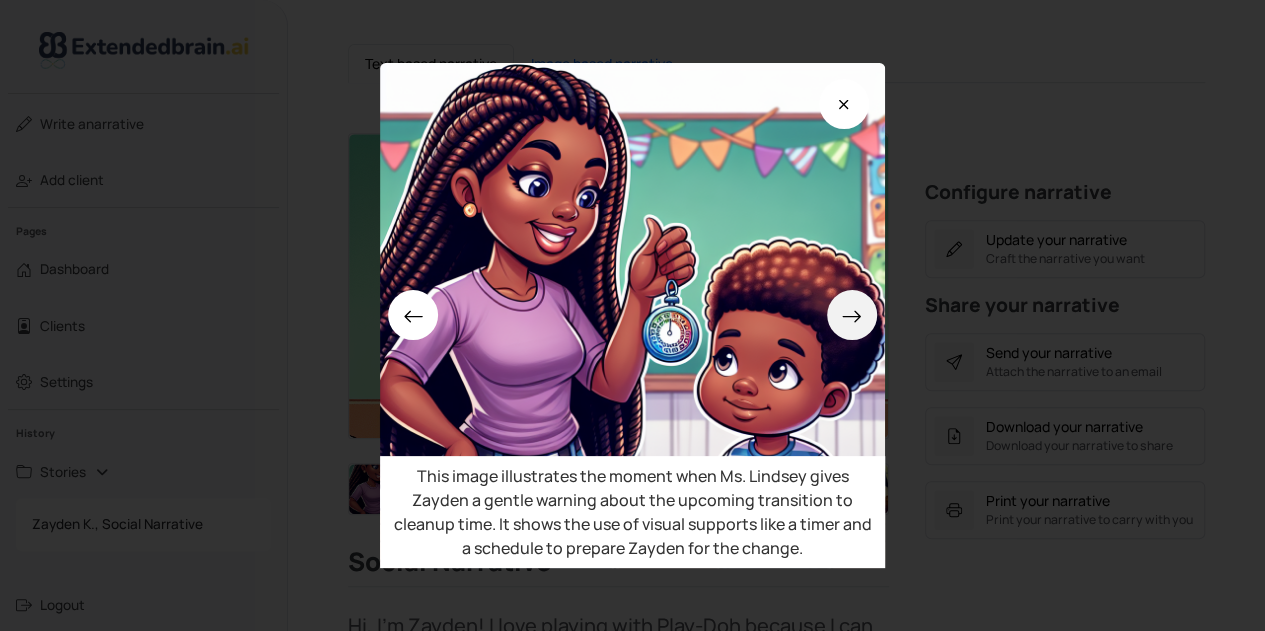 click 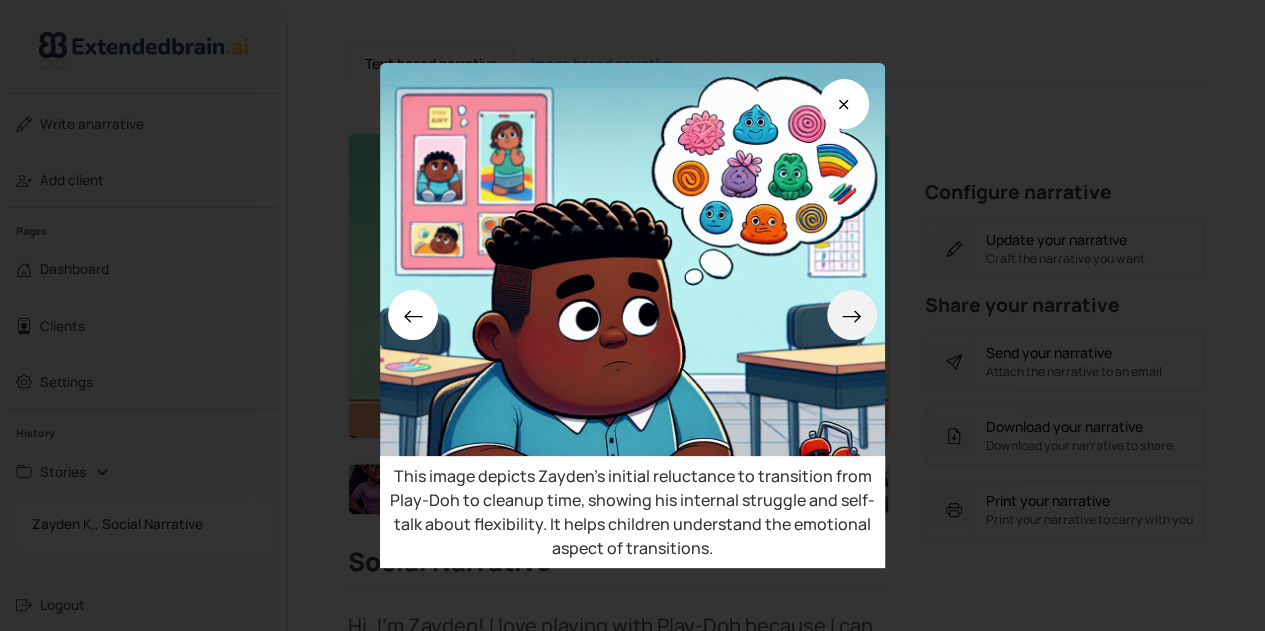 click 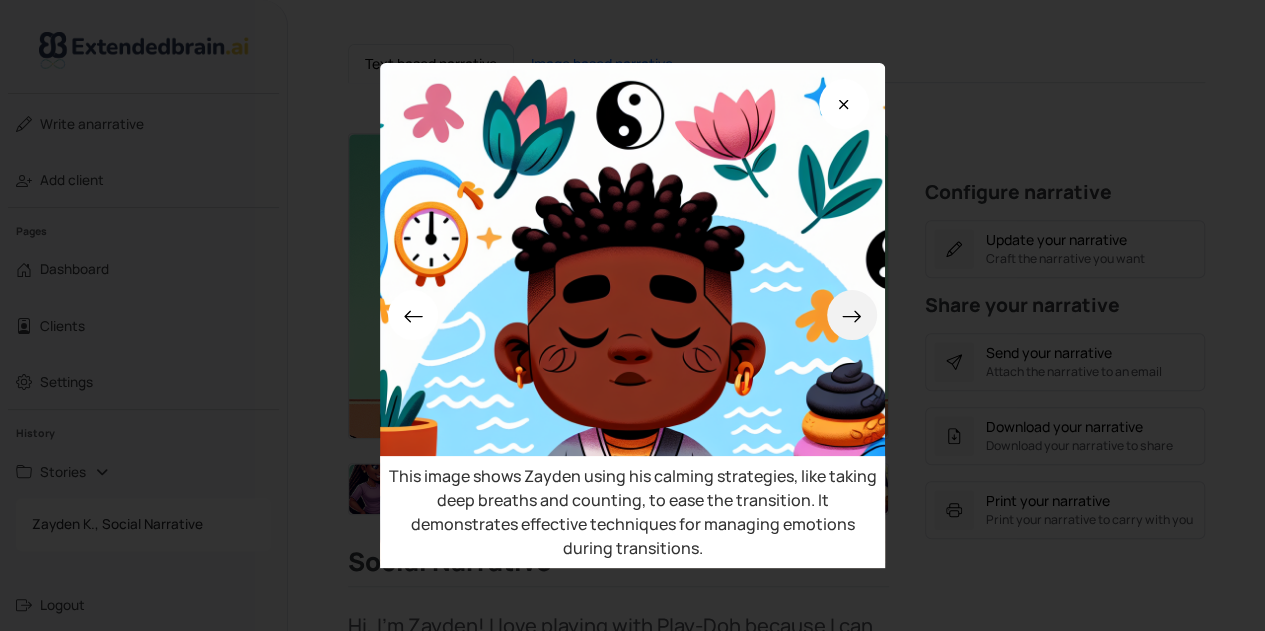 click 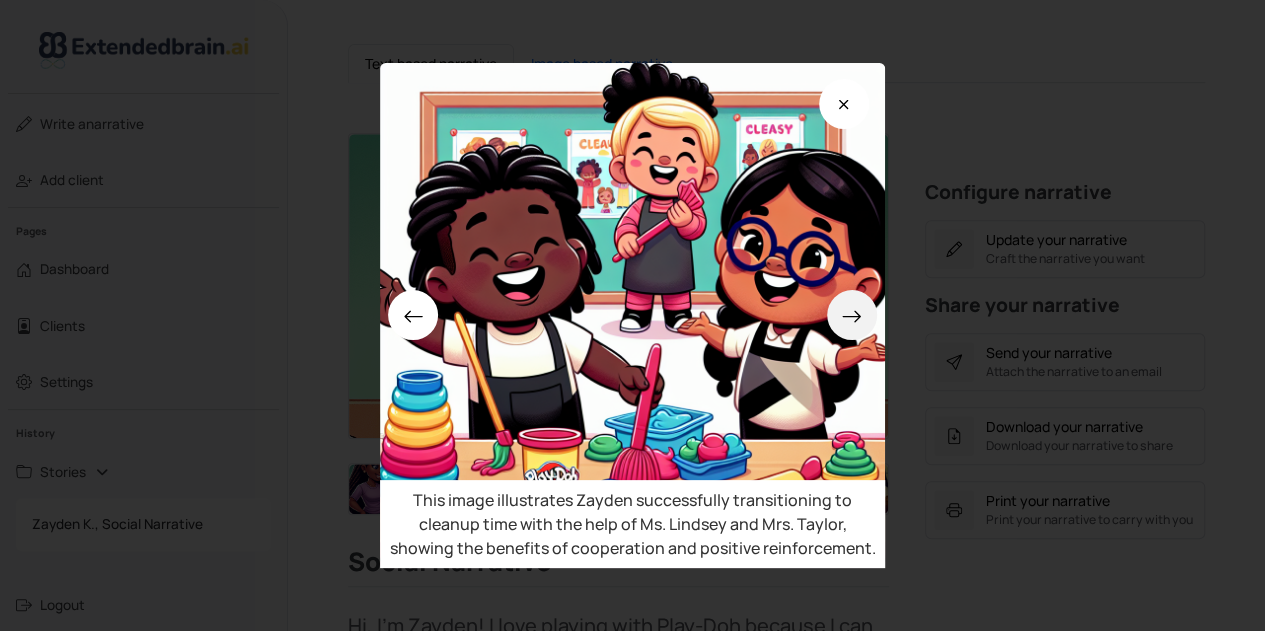 click 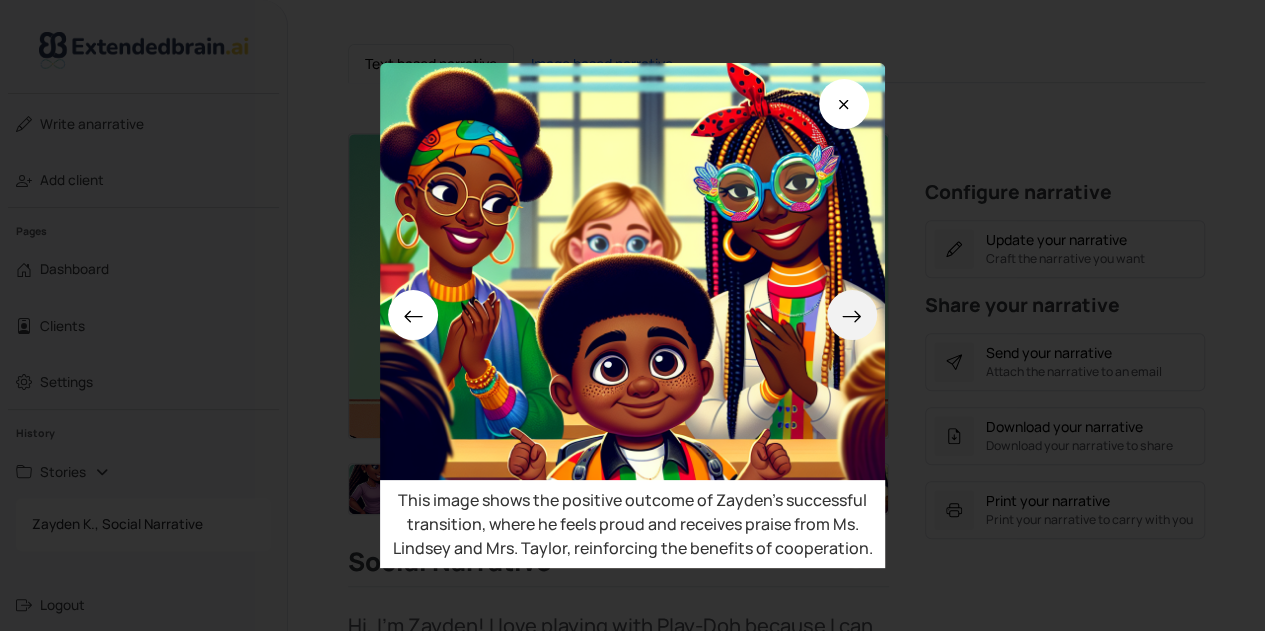 click at bounding box center [852, 315] 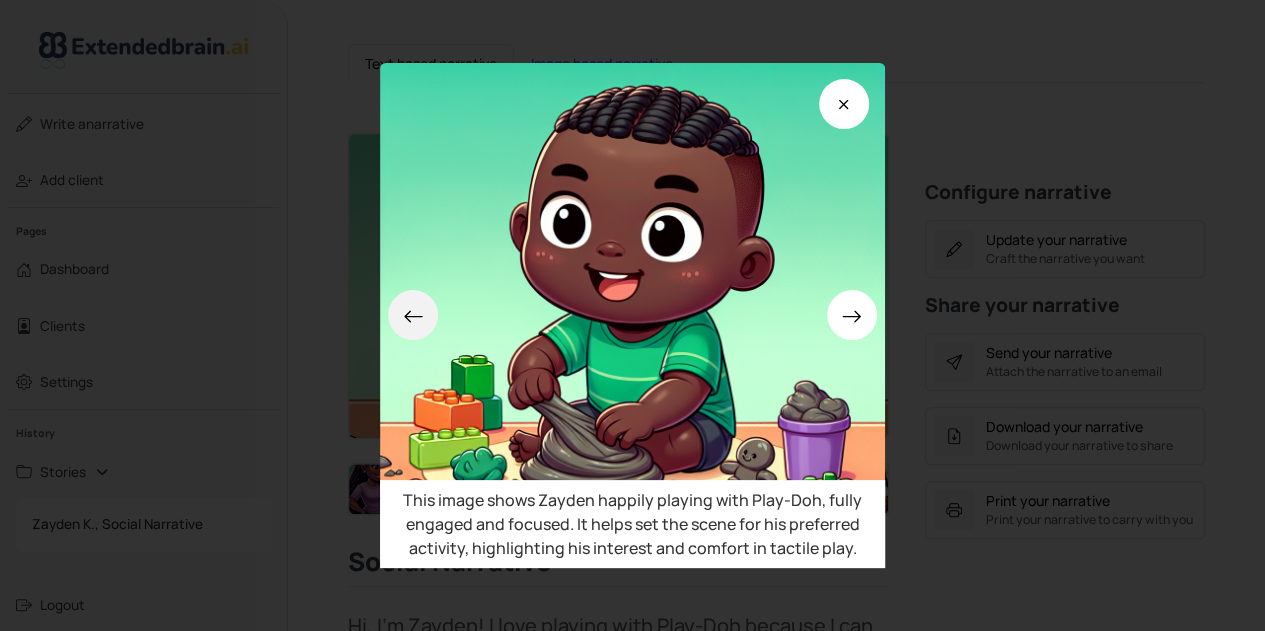 click 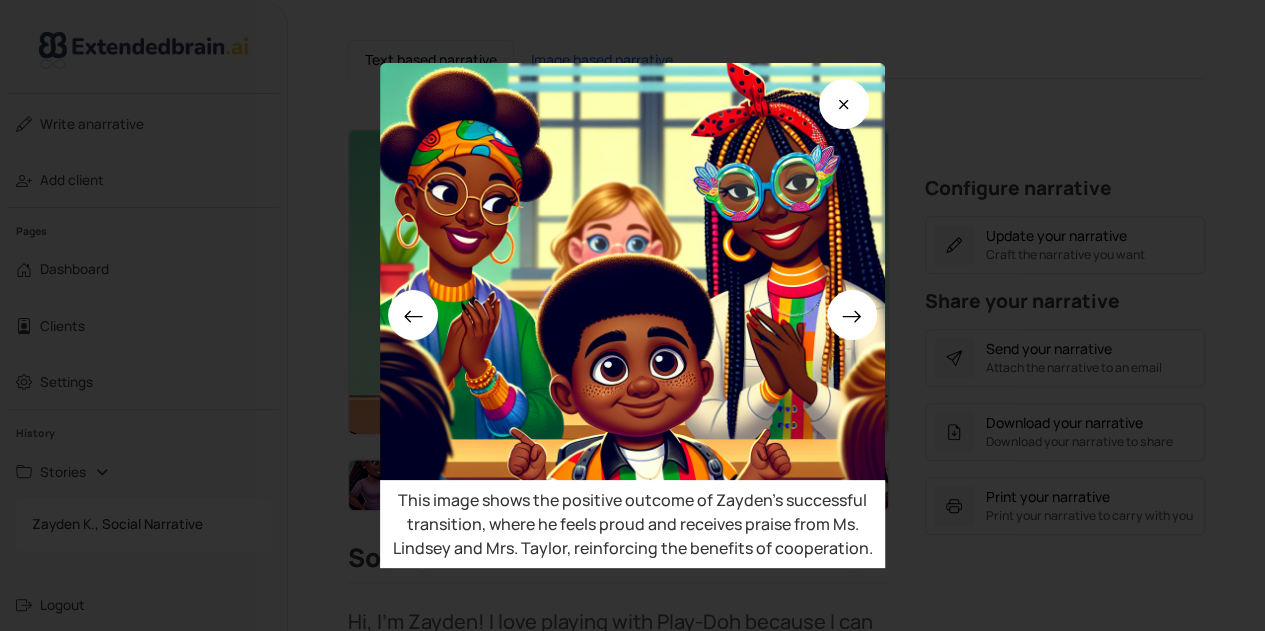 scroll, scrollTop: 431, scrollLeft: 0, axis: vertical 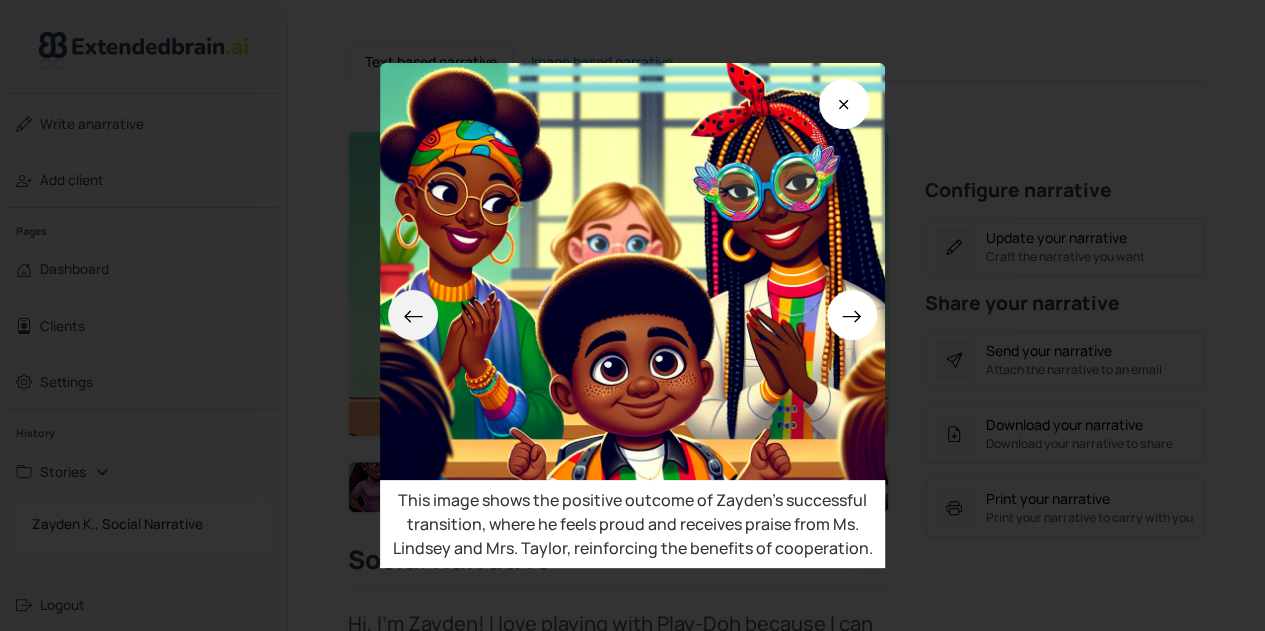 click 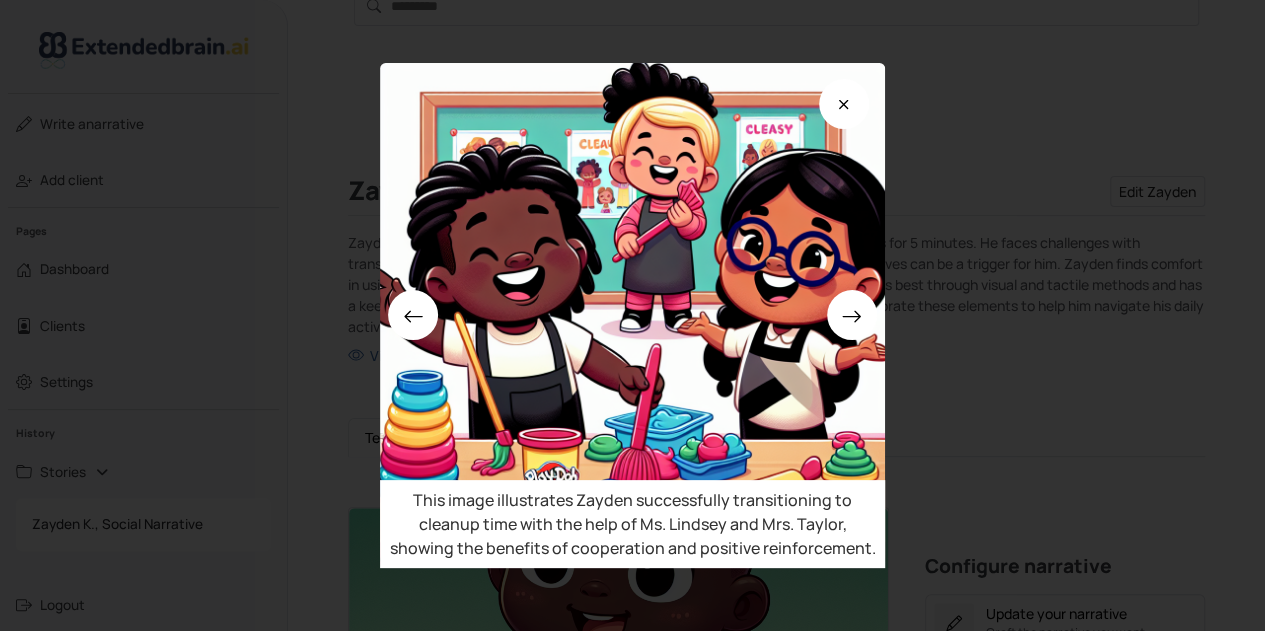 scroll, scrollTop: 0, scrollLeft: 0, axis: both 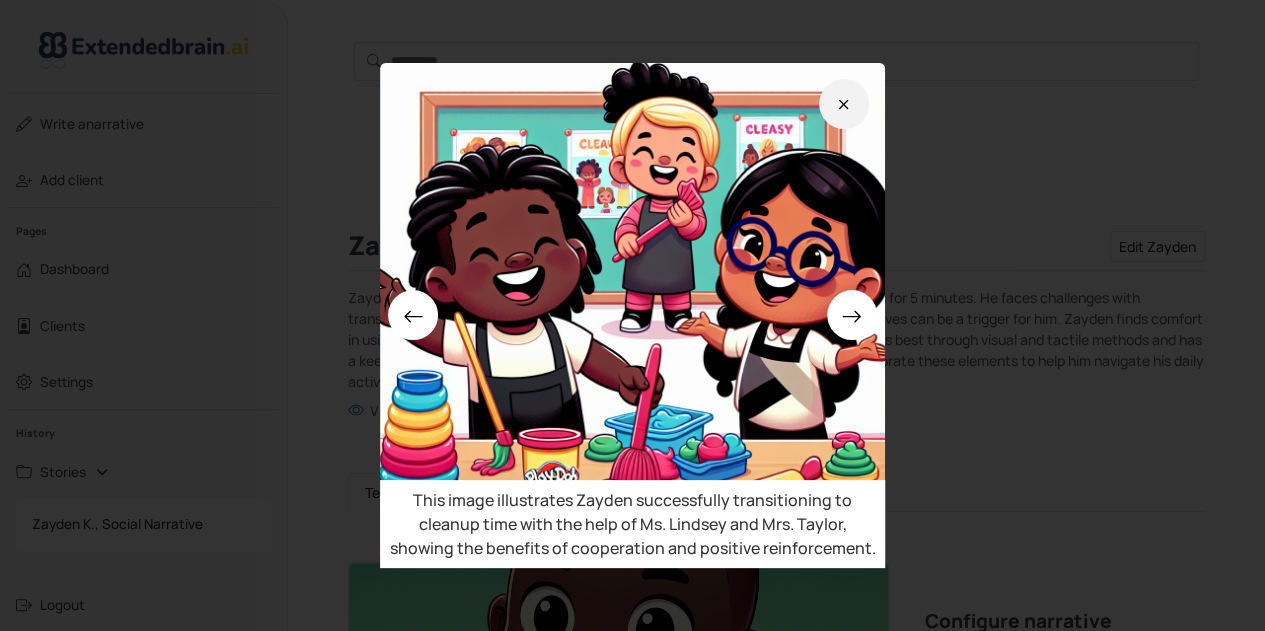 click 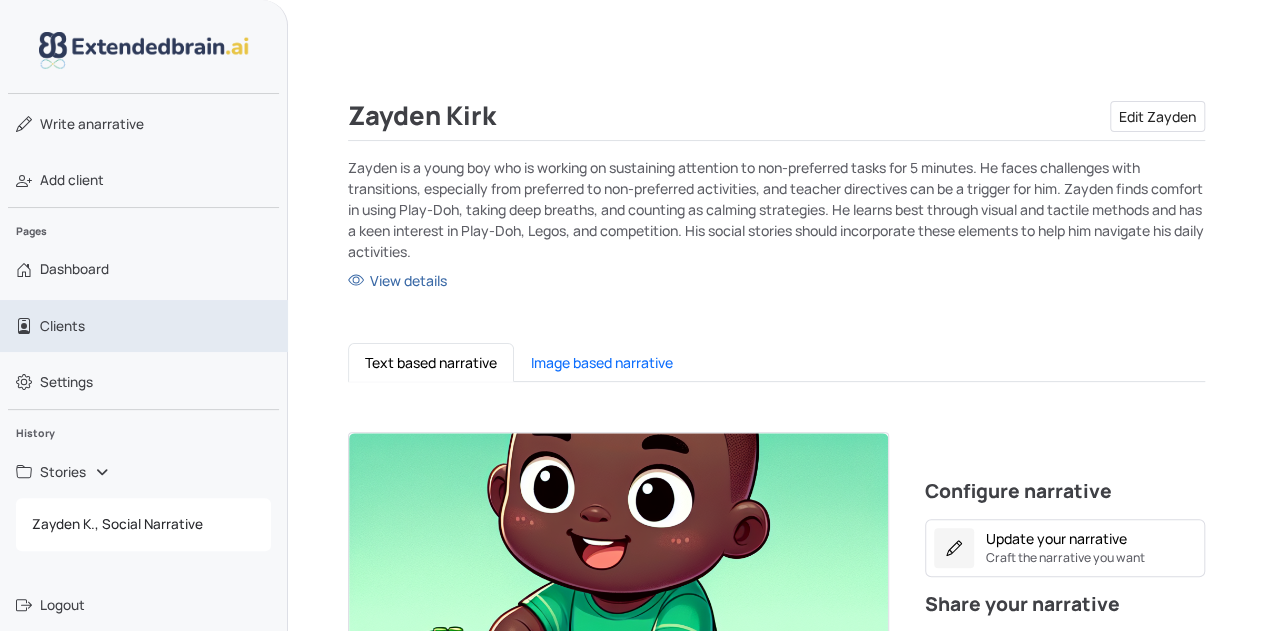 scroll, scrollTop: 85, scrollLeft: 0, axis: vertical 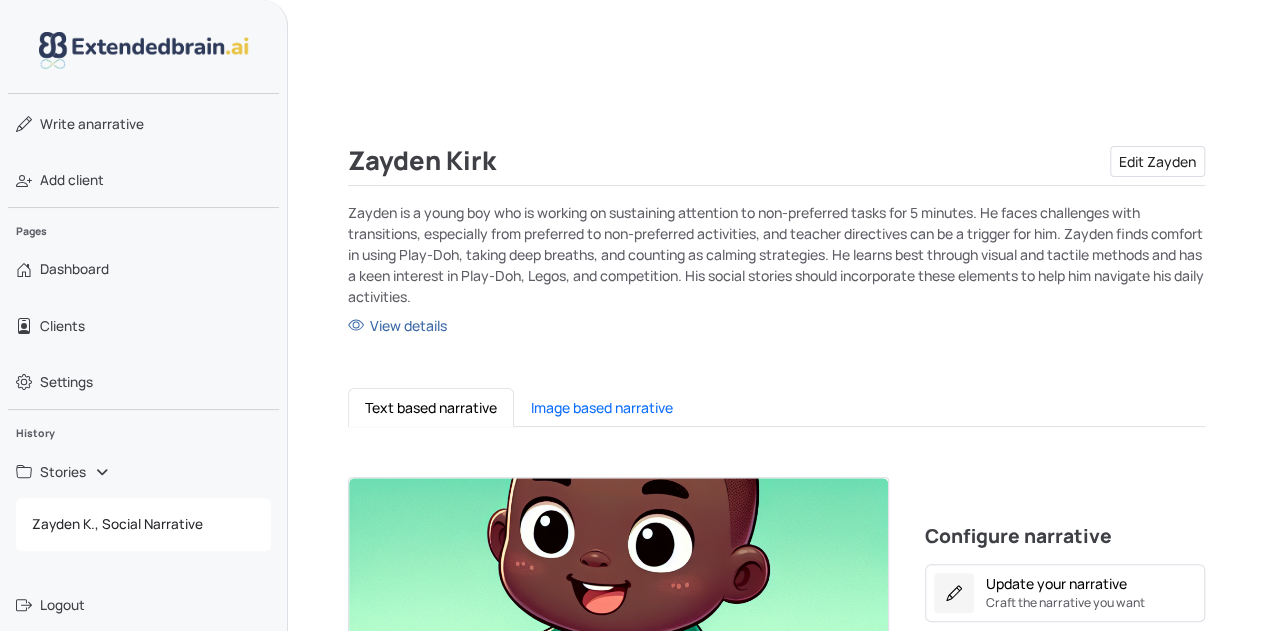 click at bounding box center [144, 50] 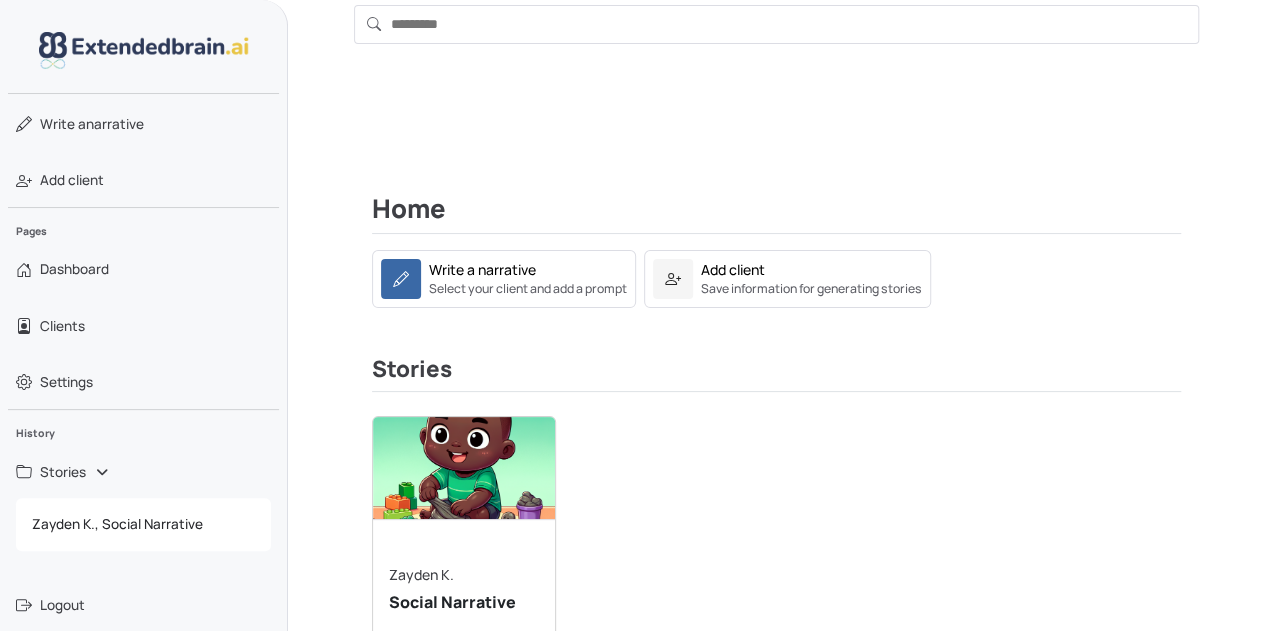 scroll, scrollTop: 35, scrollLeft: 0, axis: vertical 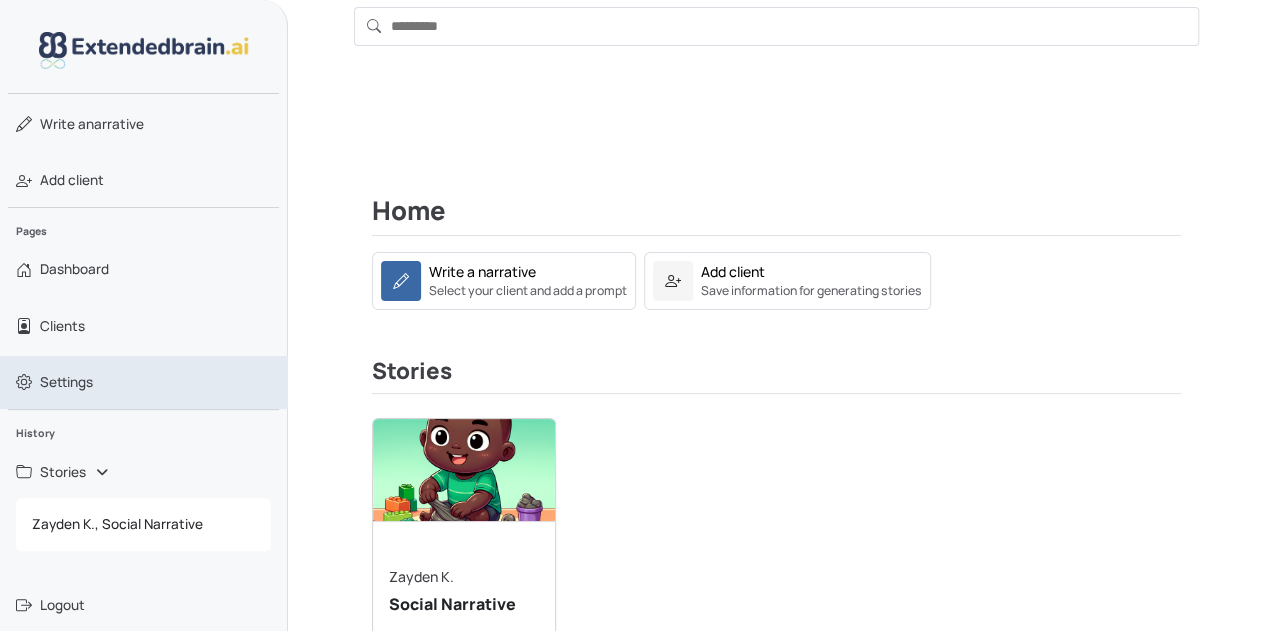 click on "Settings" at bounding box center [66, 382] 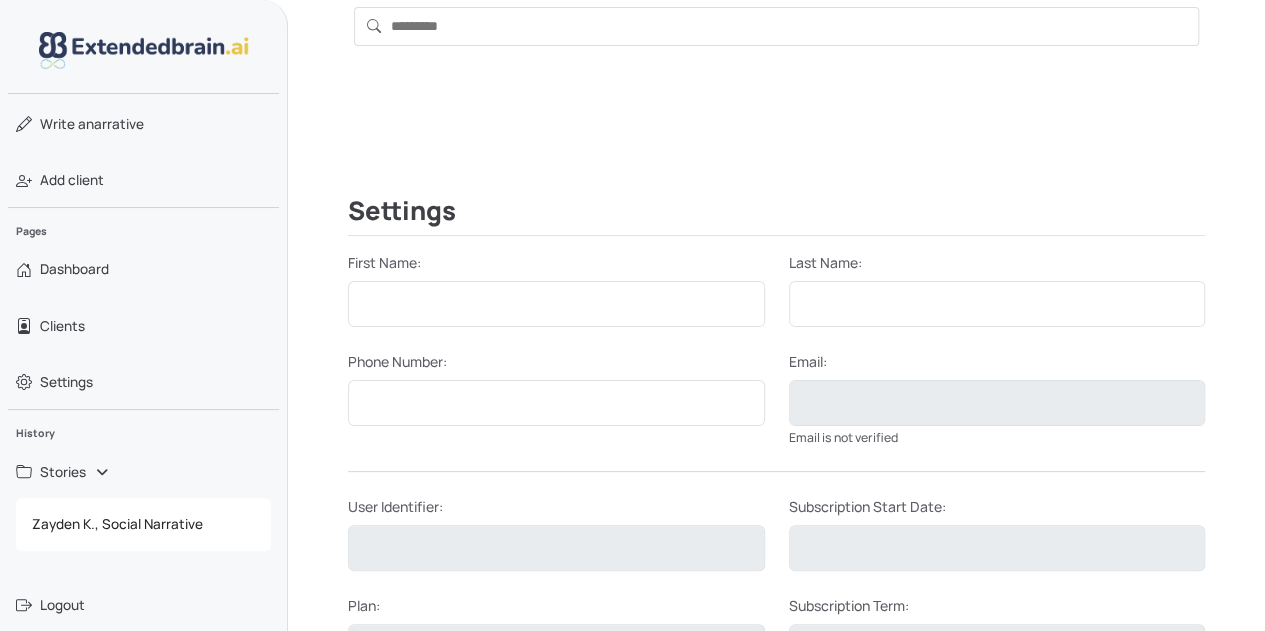 type on "****" 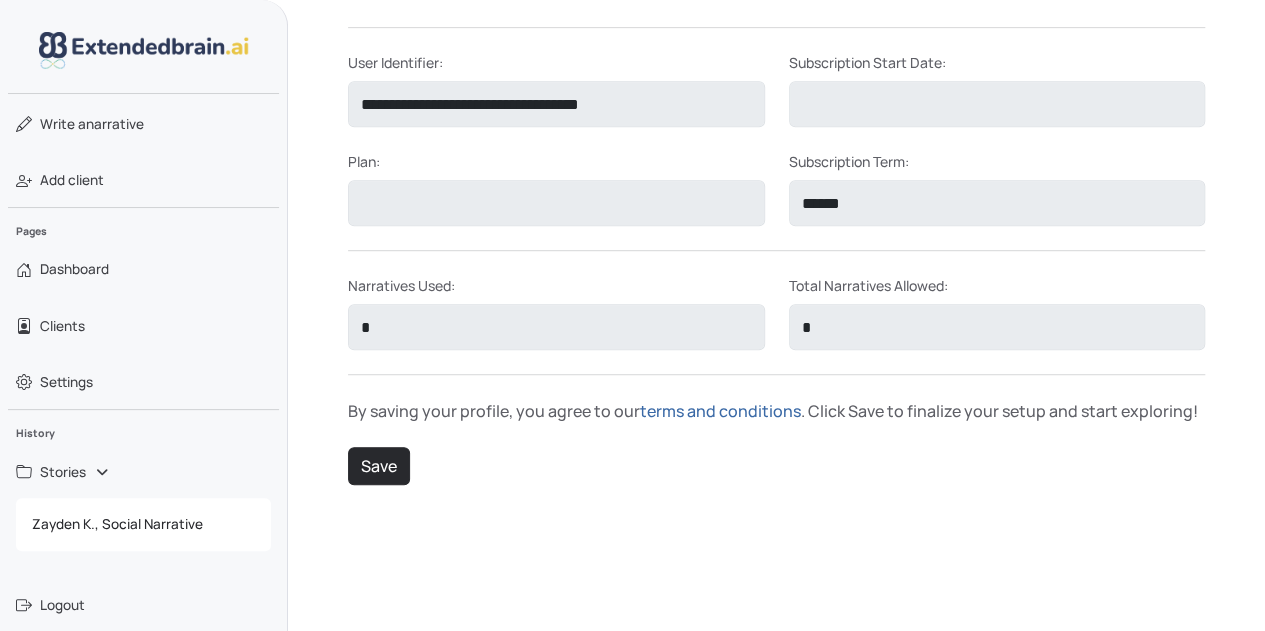 scroll, scrollTop: 522, scrollLeft: 0, axis: vertical 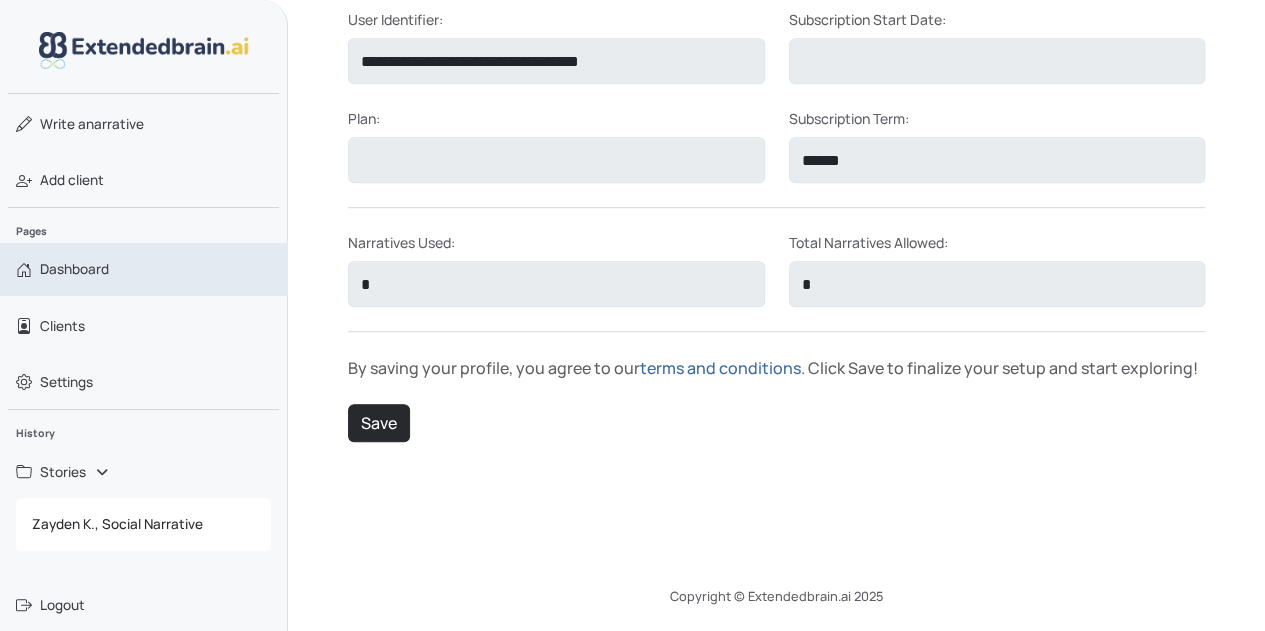 click on "Dashboard" at bounding box center (74, 269) 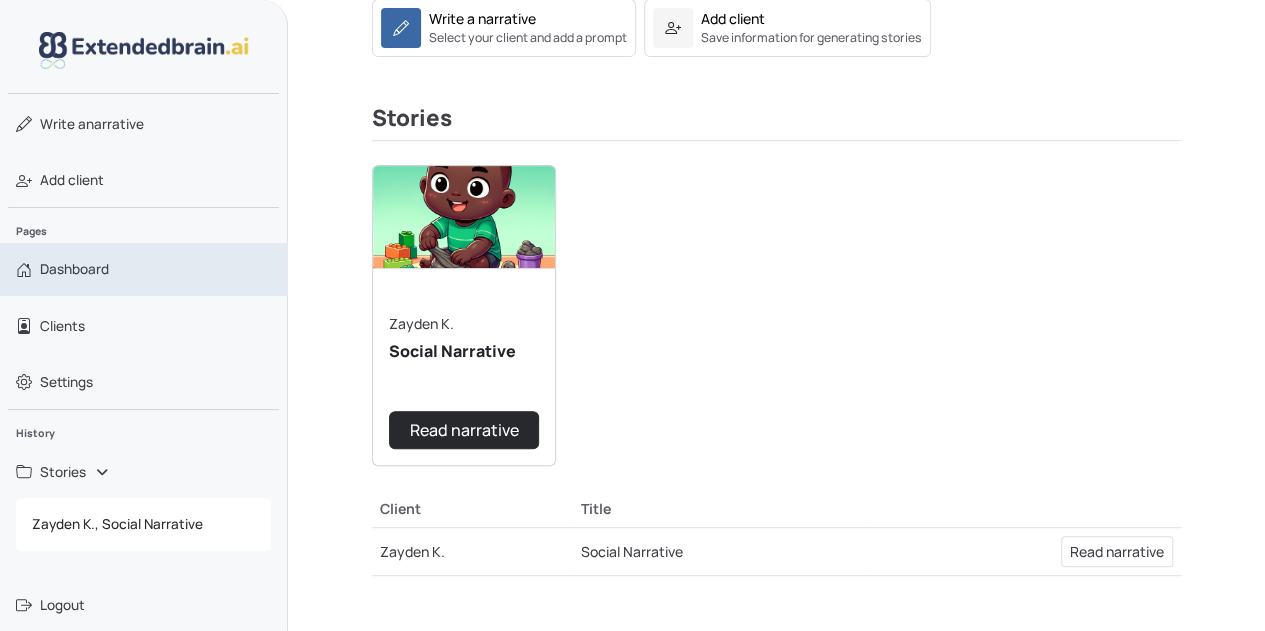 scroll, scrollTop: 437, scrollLeft: 0, axis: vertical 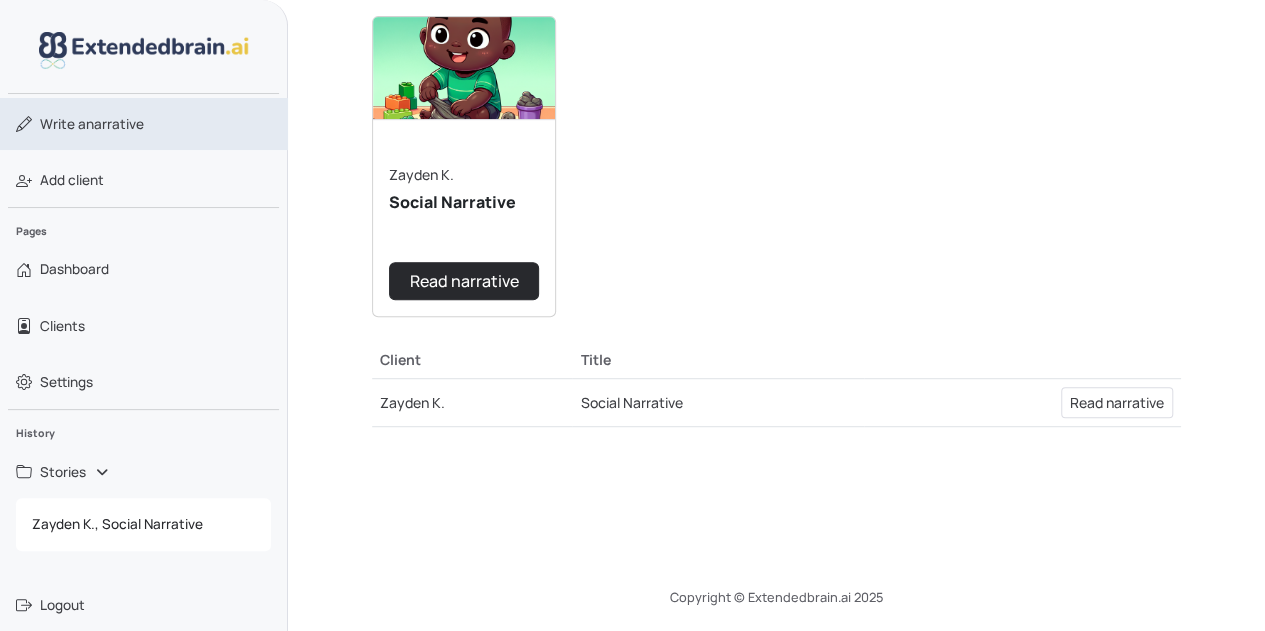 click on "Write a narrative" at bounding box center (92, 124) 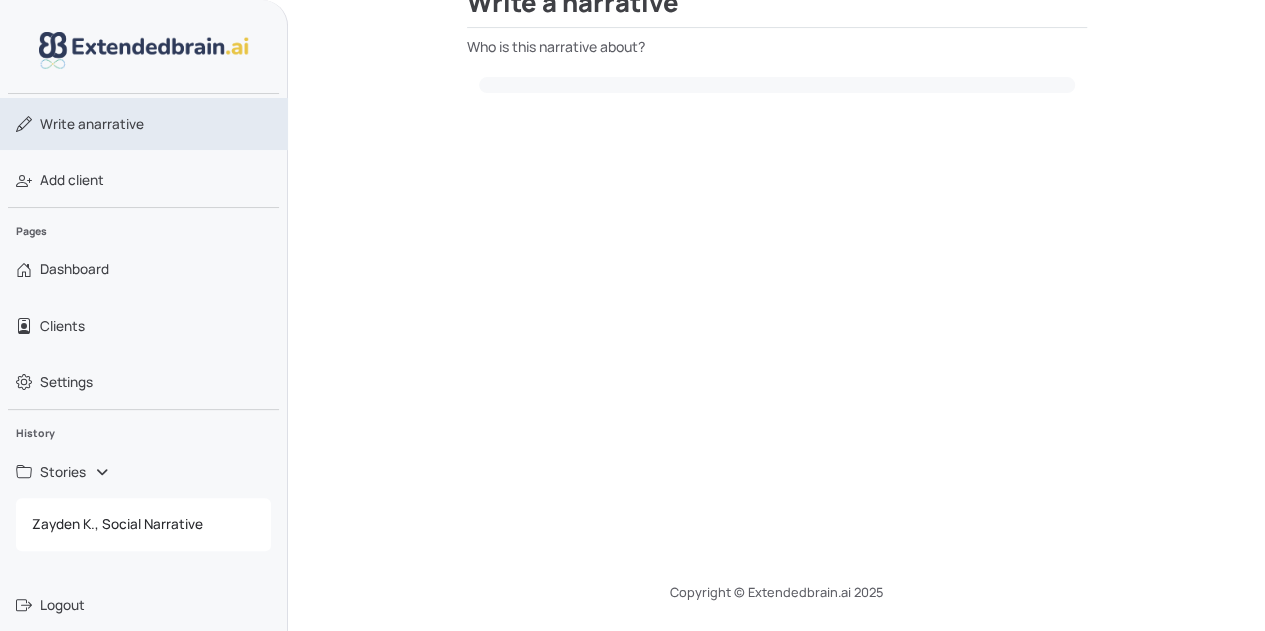 scroll, scrollTop: 262, scrollLeft: 0, axis: vertical 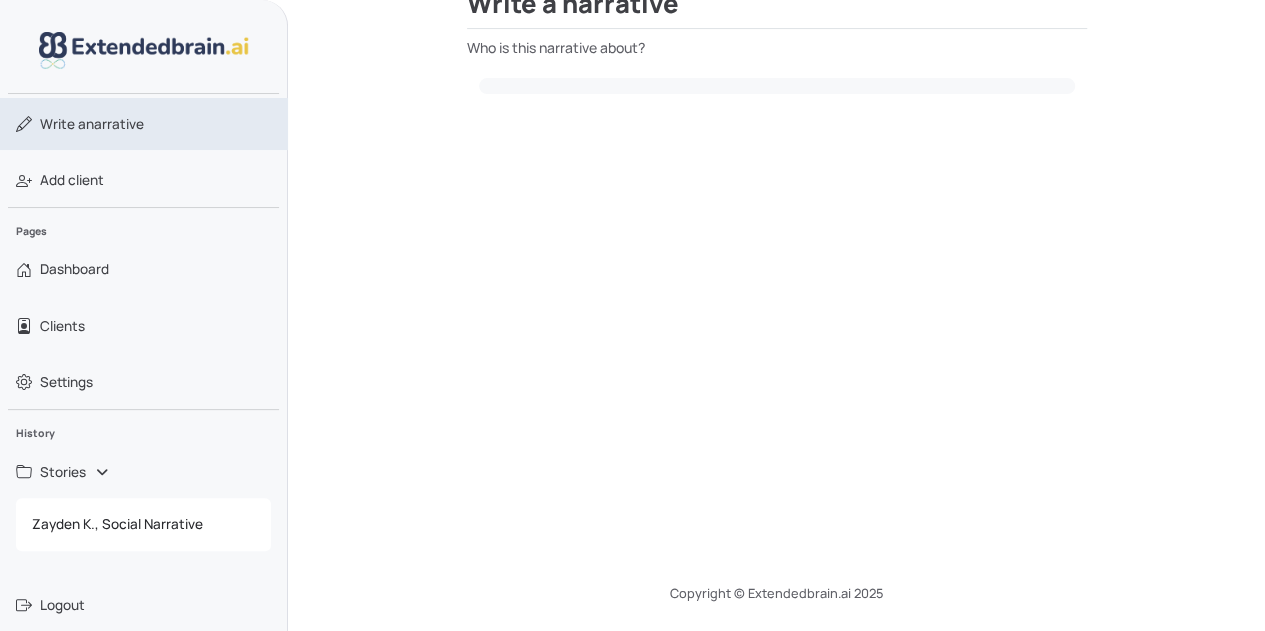 select 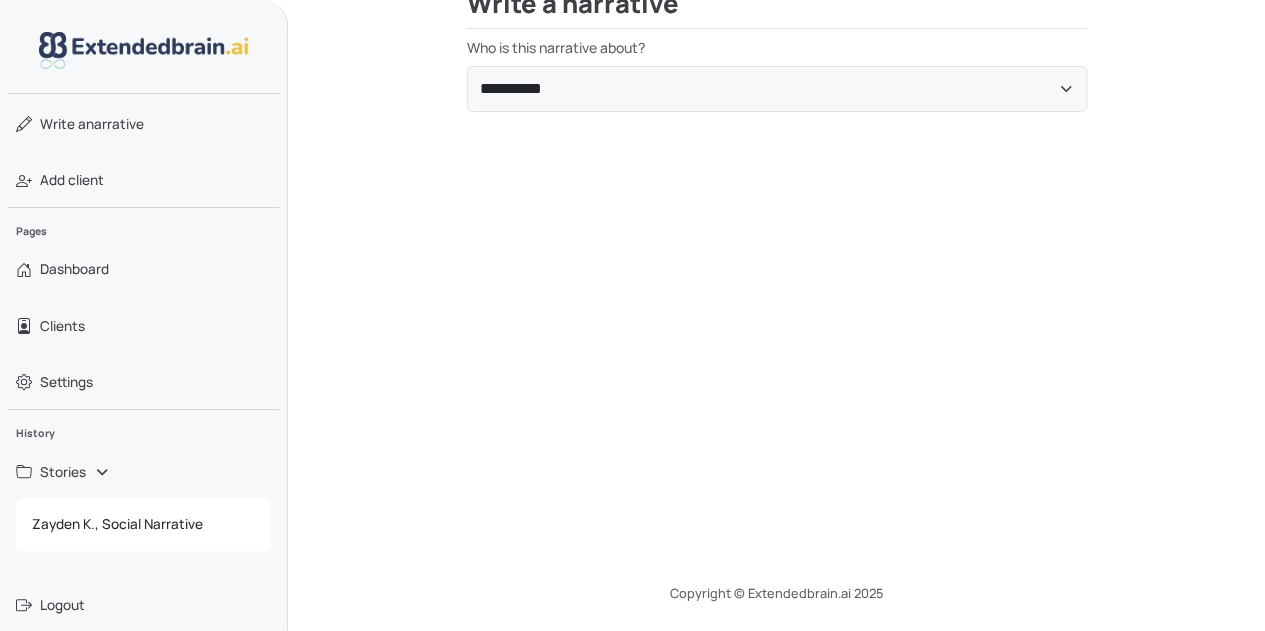 click at bounding box center (144, 50) 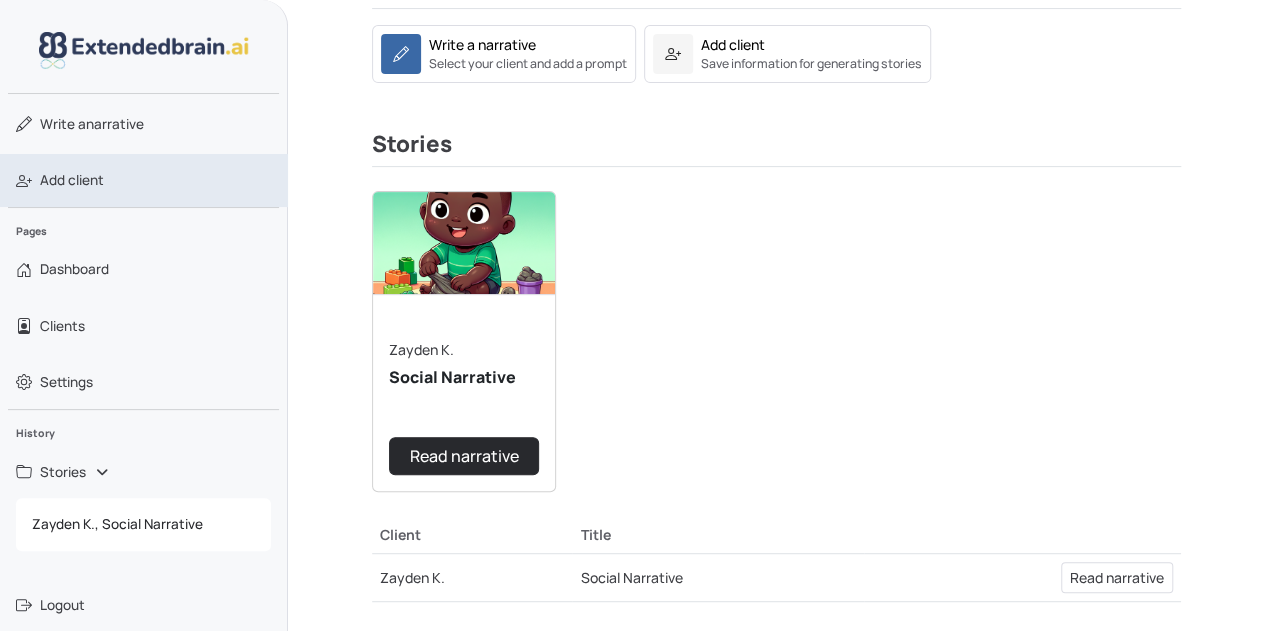 click on "Add client" at bounding box center [72, 180] 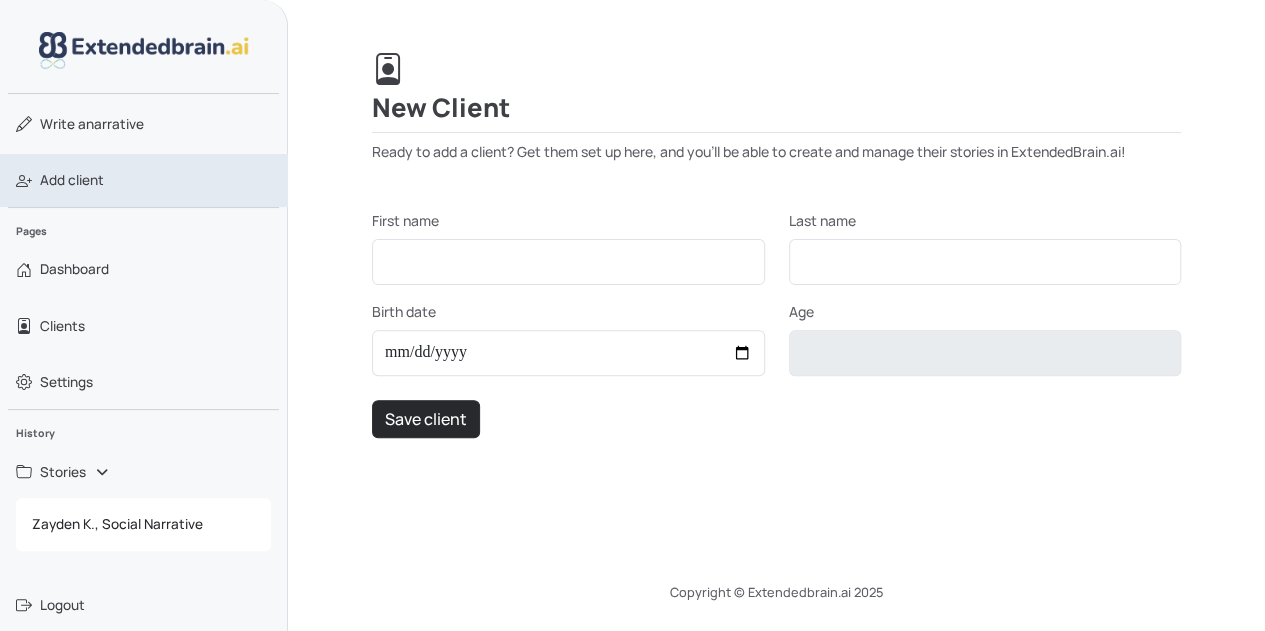 scroll, scrollTop: 175, scrollLeft: 0, axis: vertical 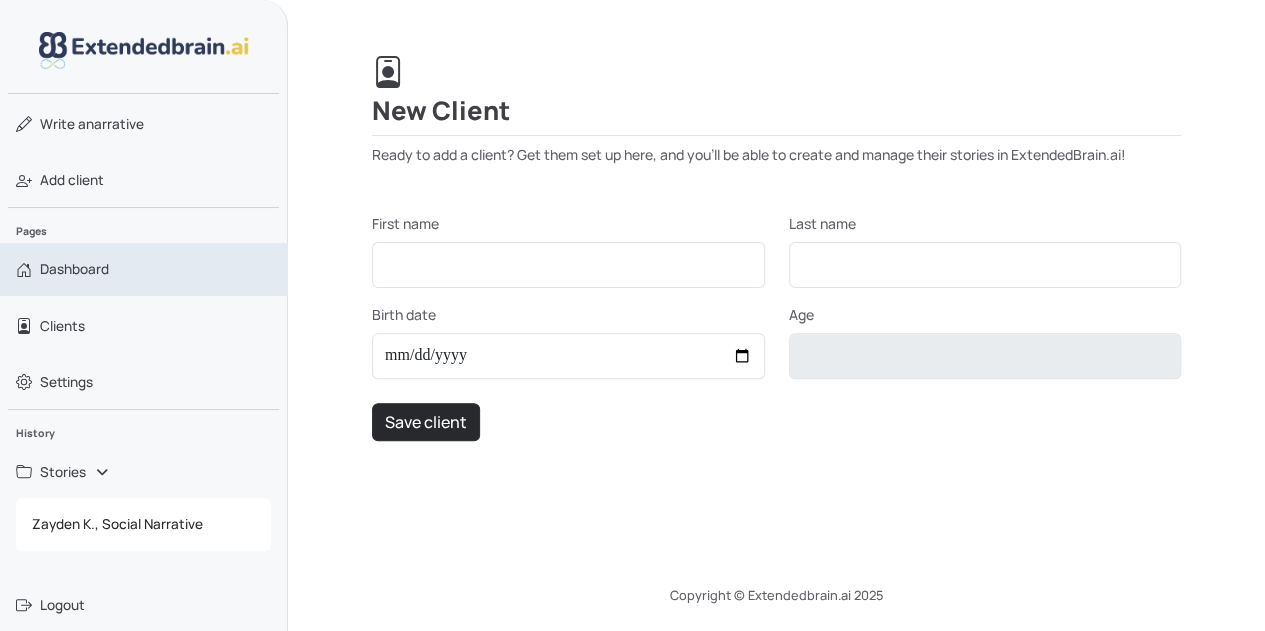 click on "Dashboard" at bounding box center (74, 269) 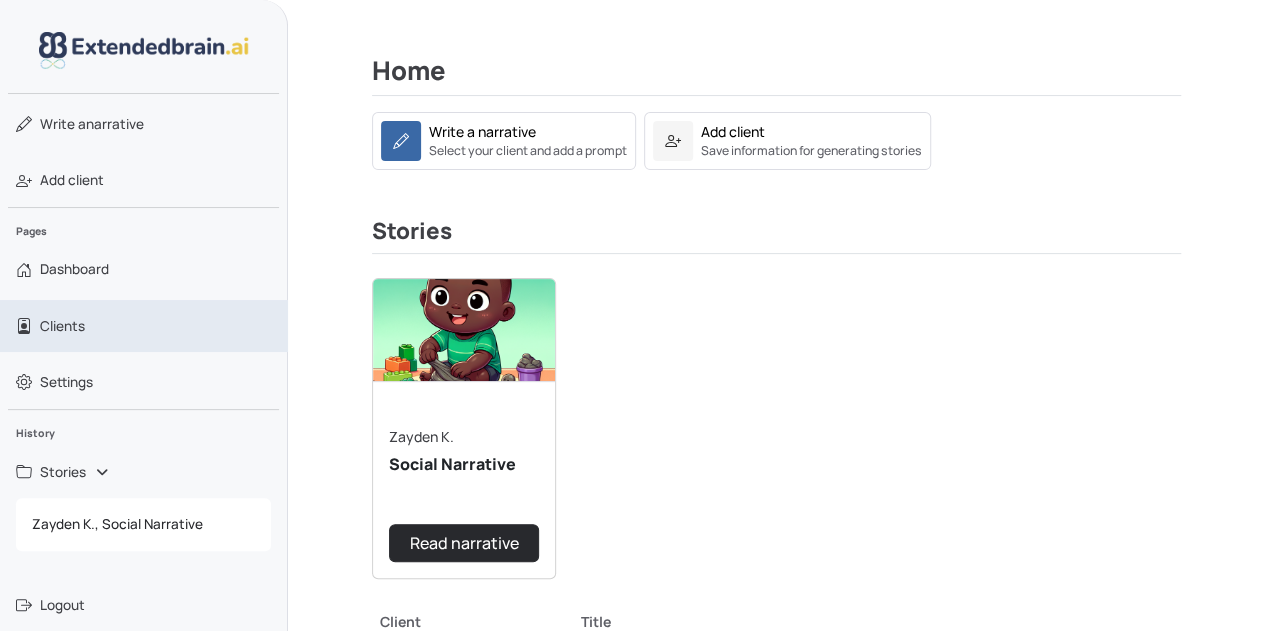 click on "Clients" at bounding box center (62, 326) 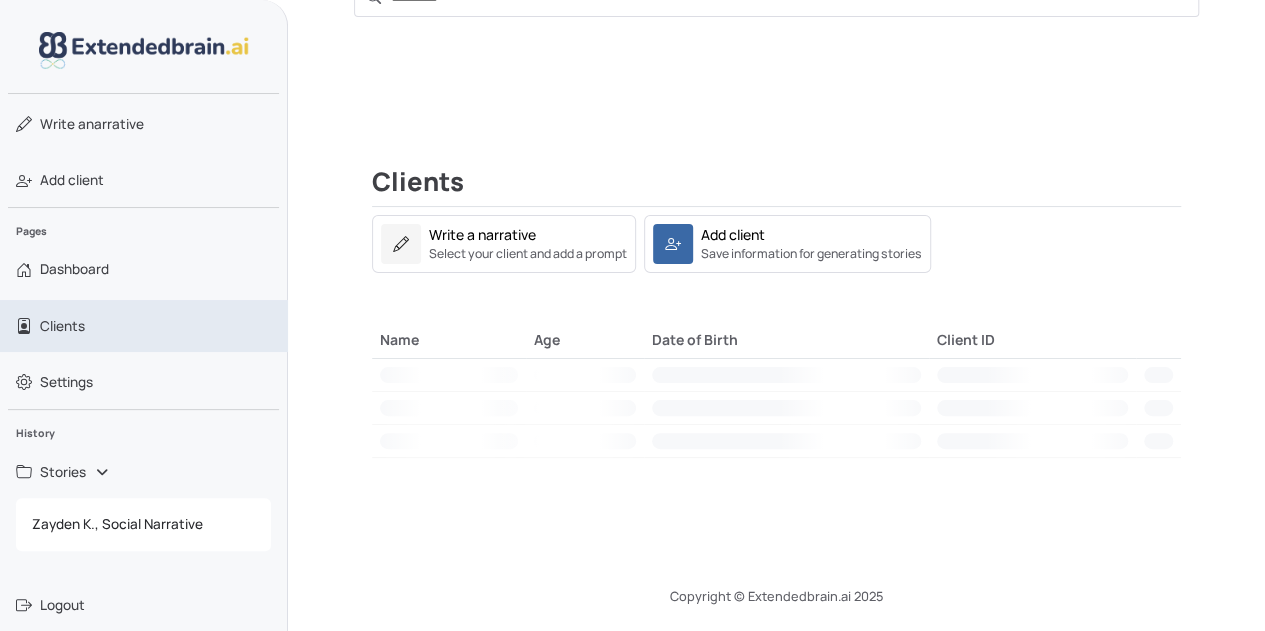 scroll, scrollTop: 107, scrollLeft: 0, axis: vertical 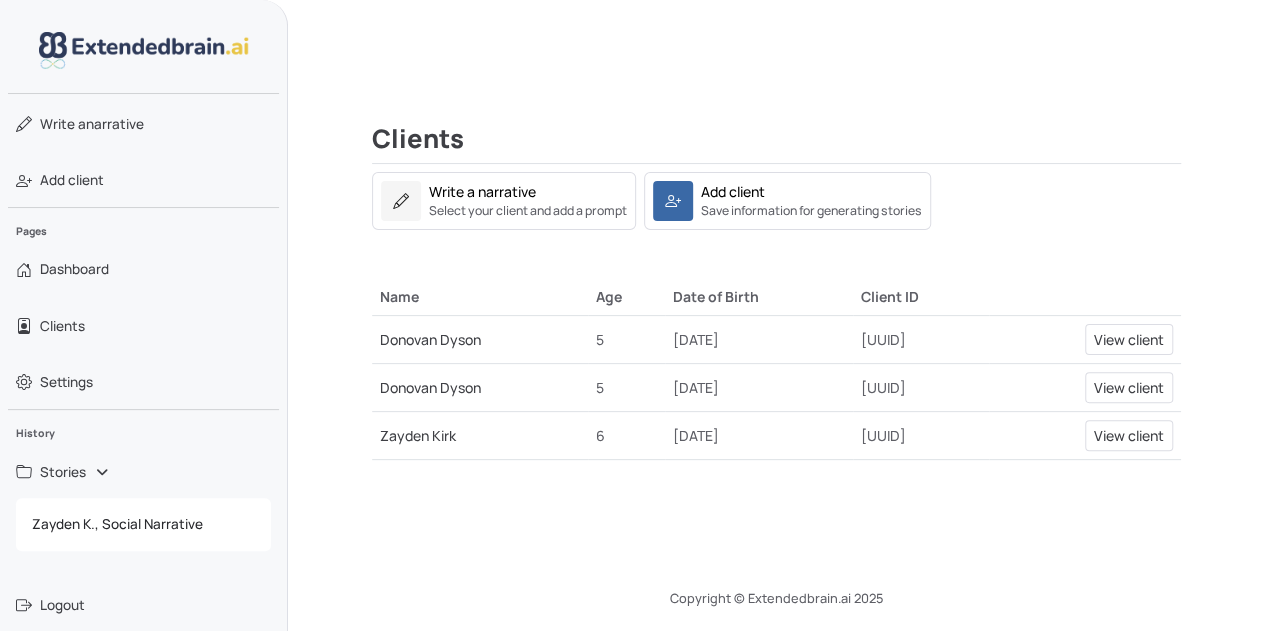 click at bounding box center (144, 50) 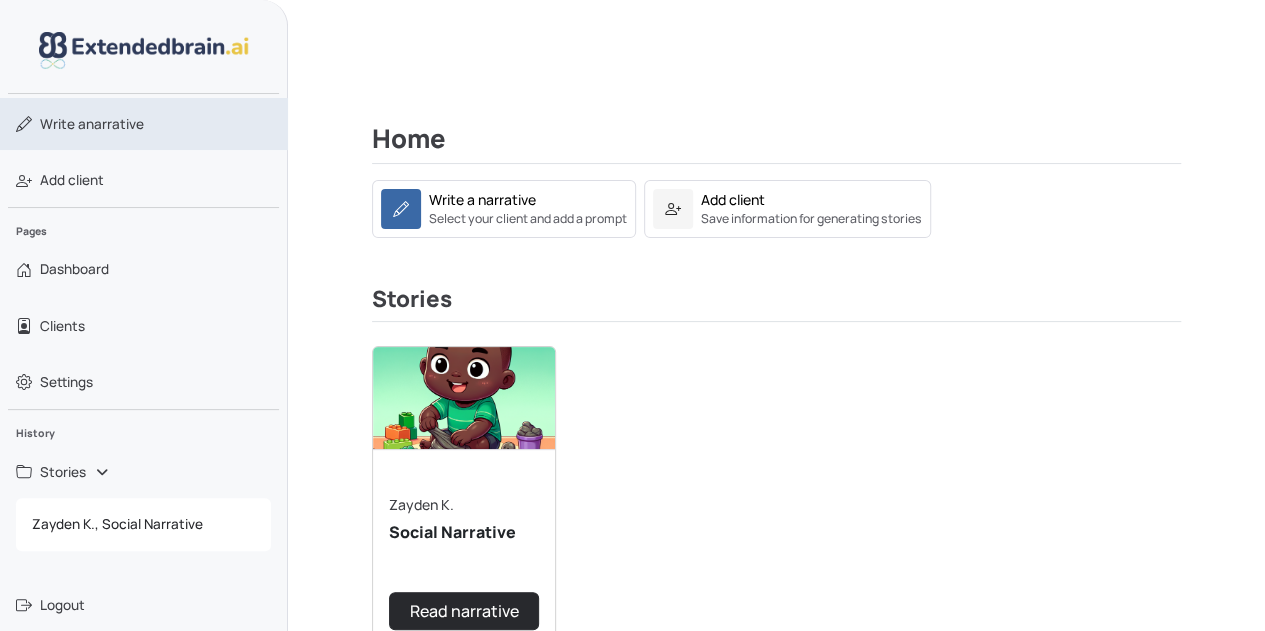 click on "Write a" at bounding box center [63, 124] 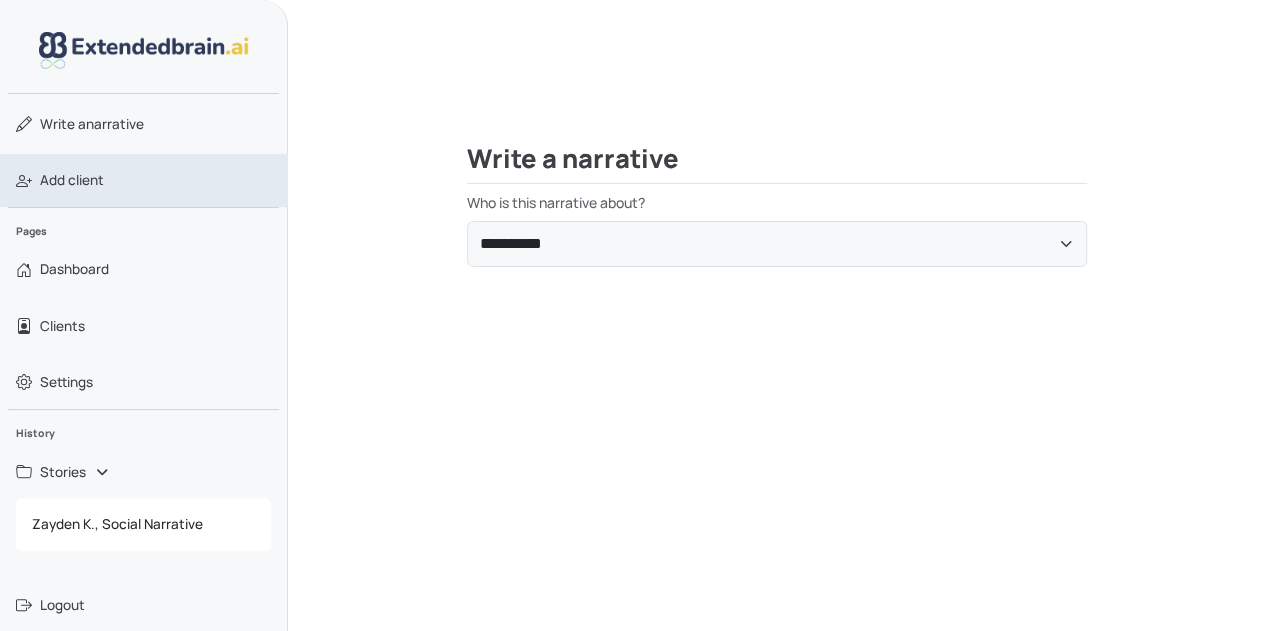click on "Add client" at bounding box center [72, 180] 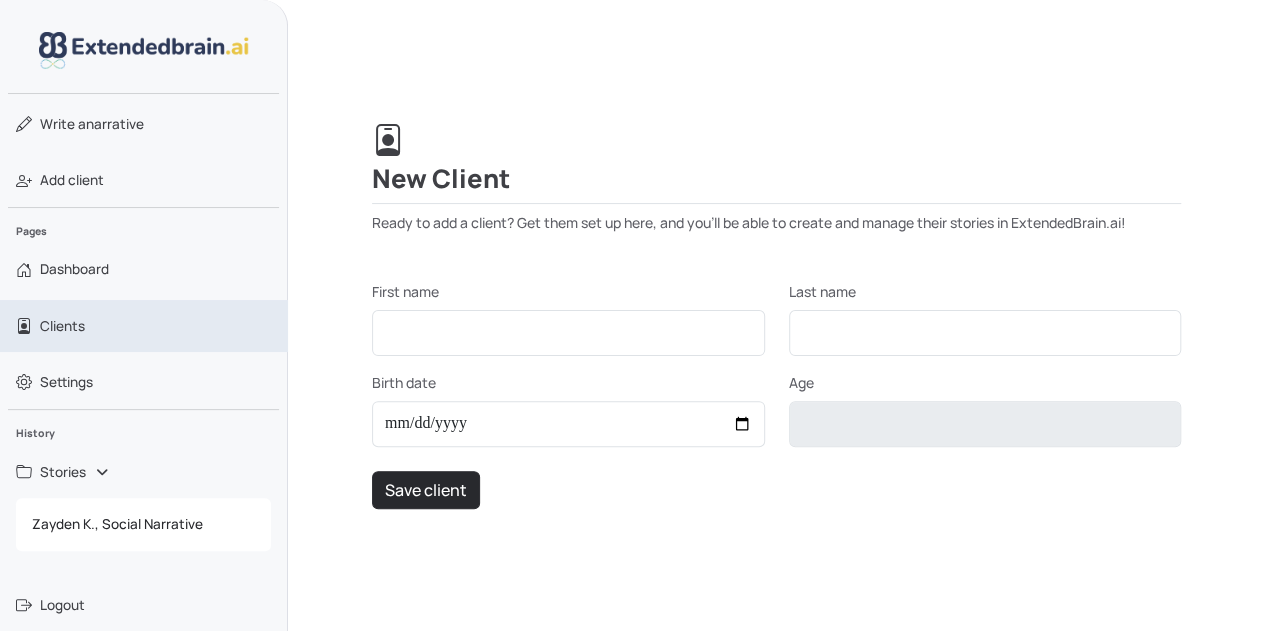 scroll, scrollTop: 175, scrollLeft: 0, axis: vertical 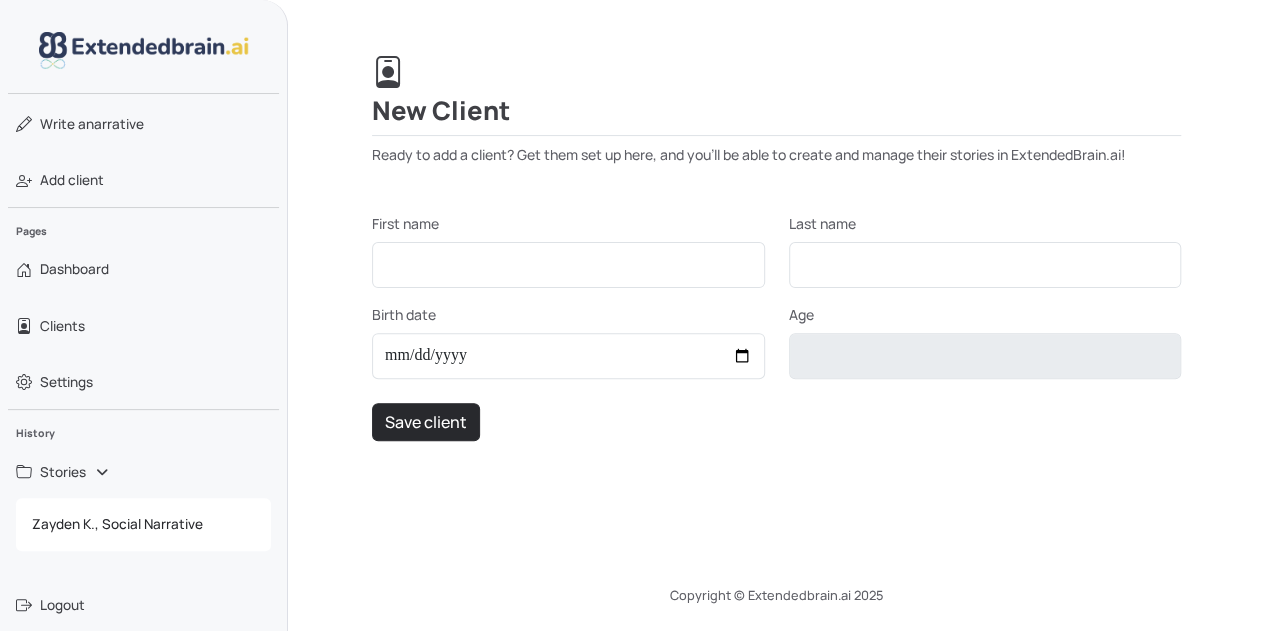 click at bounding box center [144, 50] 